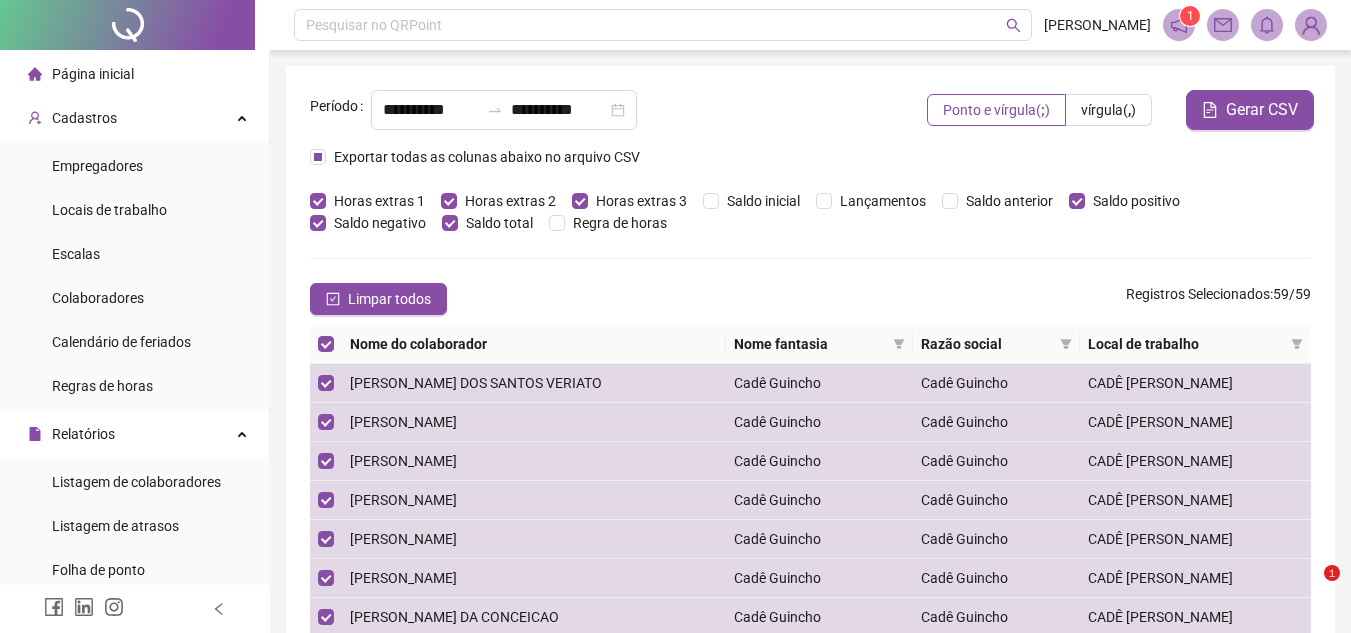 scroll, scrollTop: 0, scrollLeft: 0, axis: both 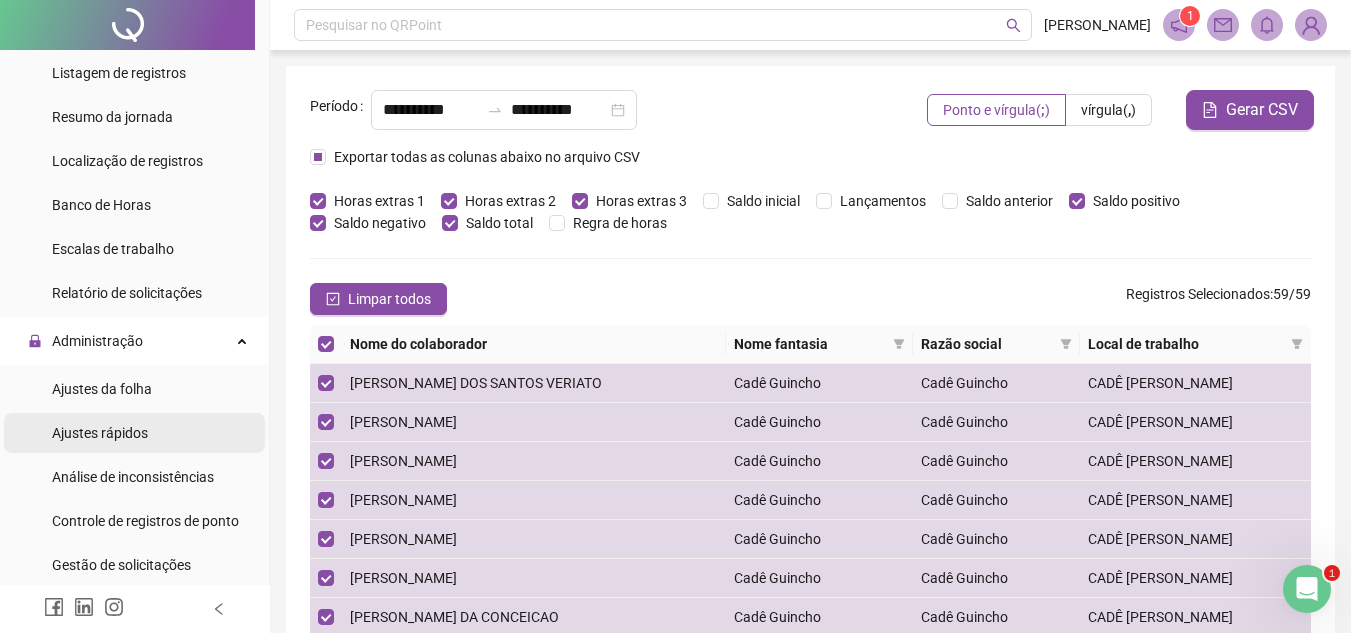 click on "Ajustes rápidos" at bounding box center [100, 433] 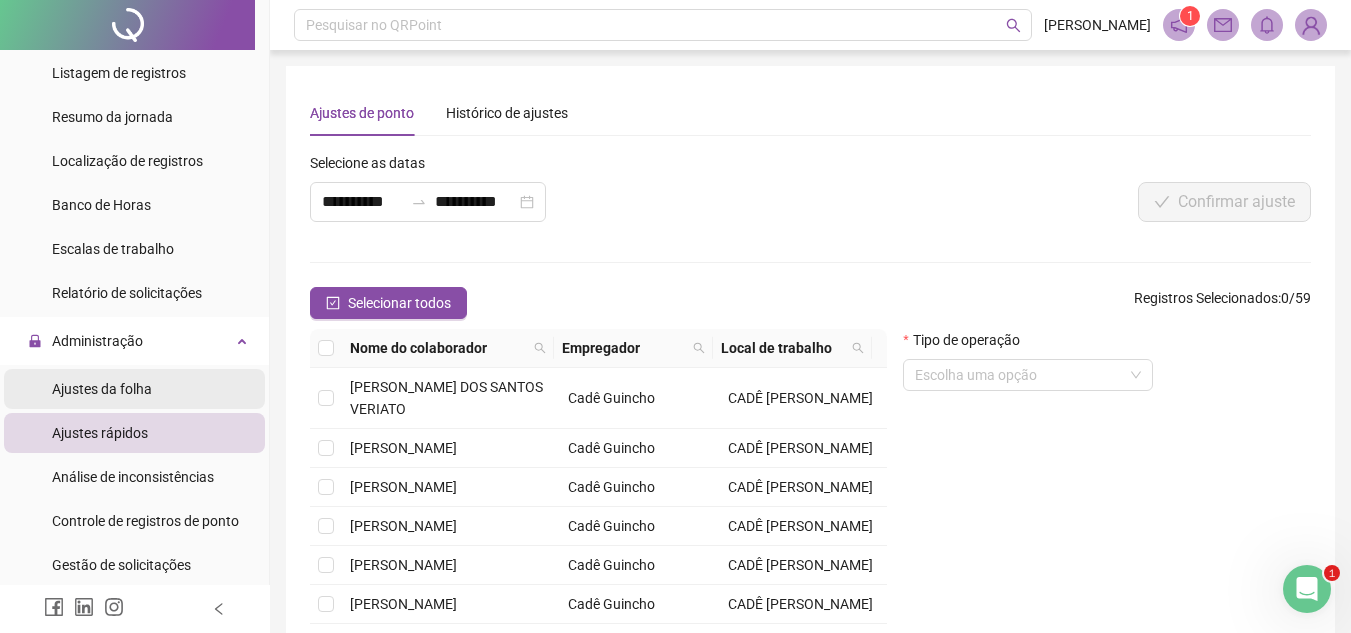 click on "Ajustes da folha" at bounding box center (102, 389) 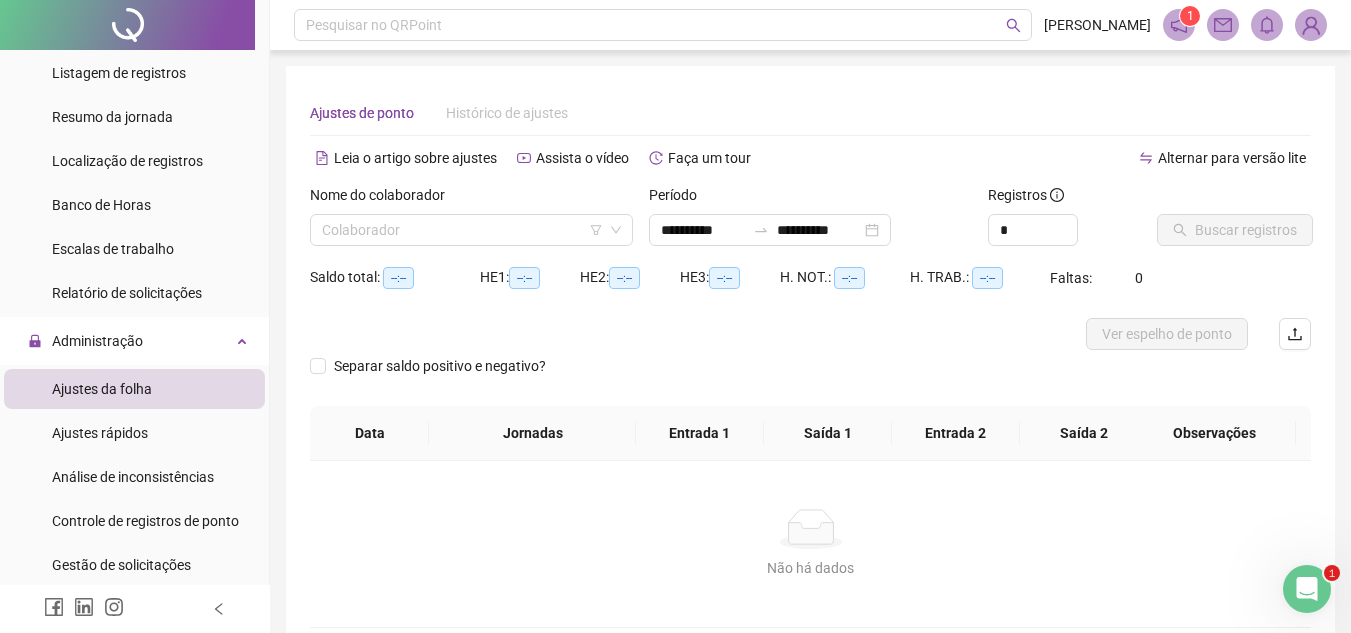 type on "**********" 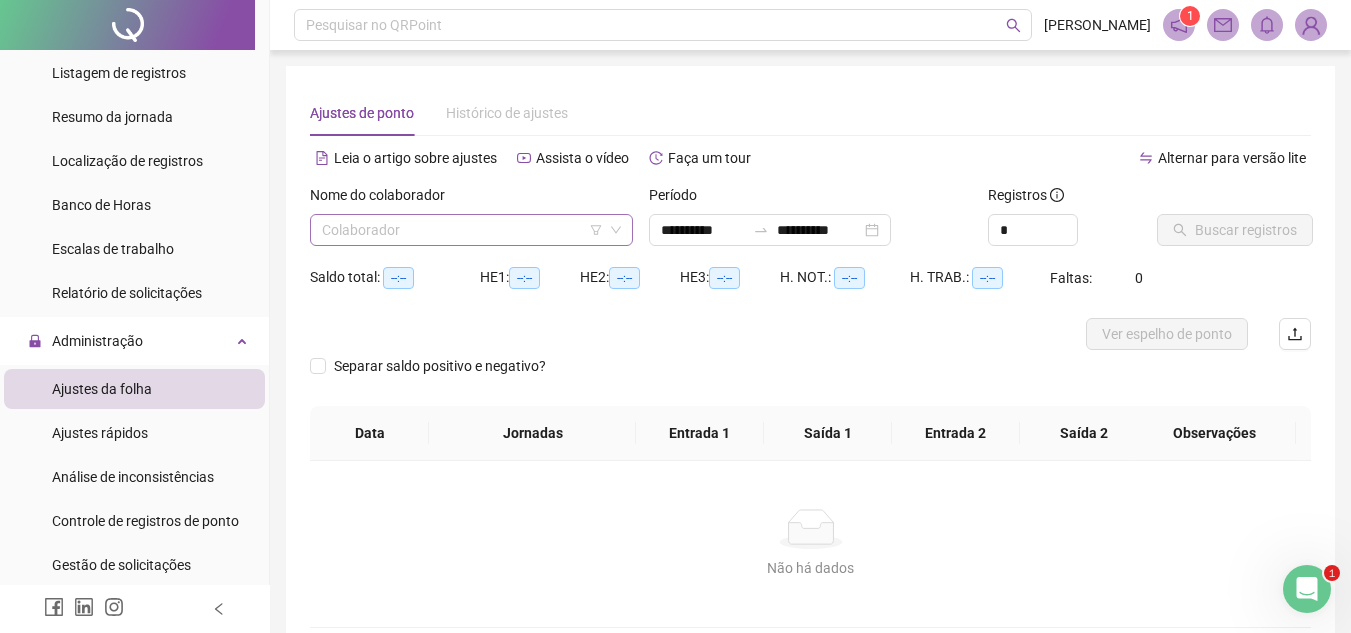 click at bounding box center (465, 230) 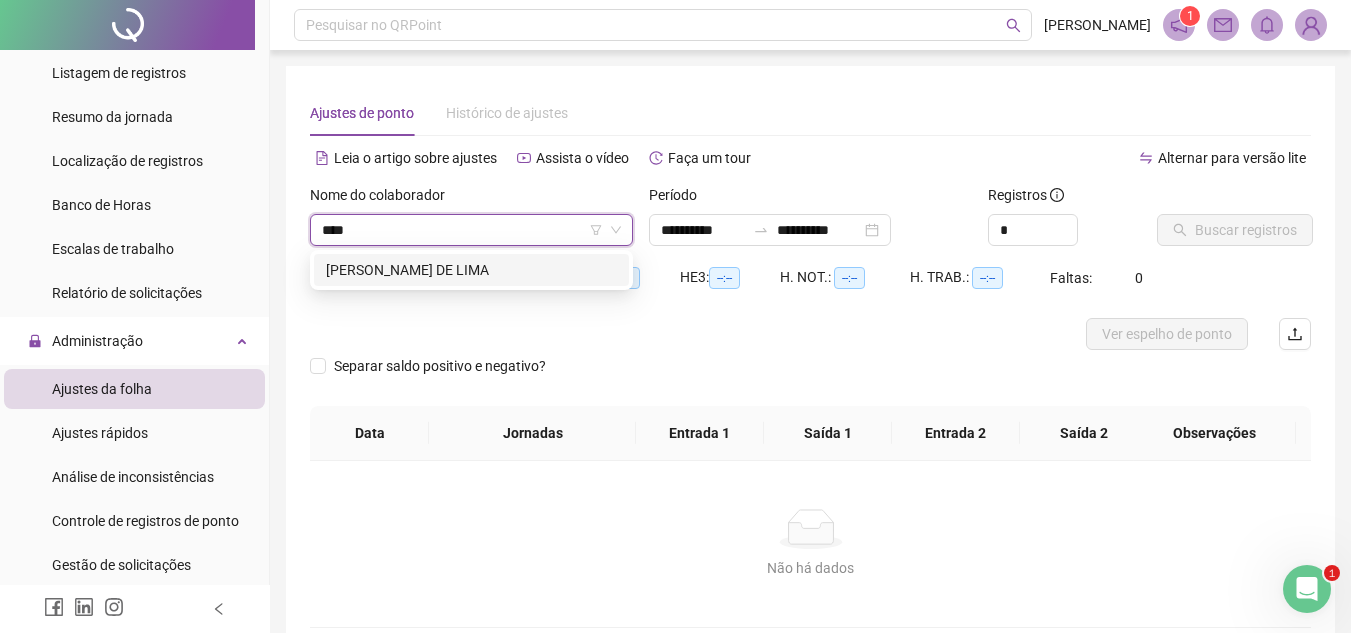 type on "*****" 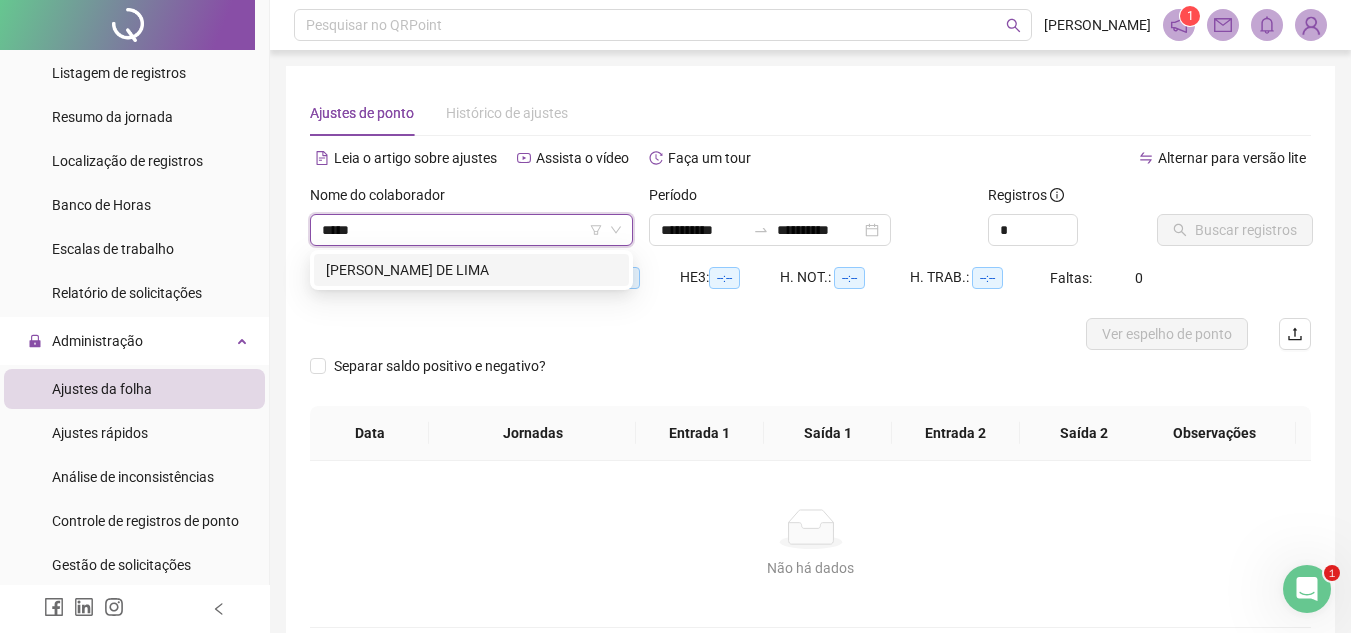 click on "[PERSON_NAME] DE LIMA" at bounding box center (471, 270) 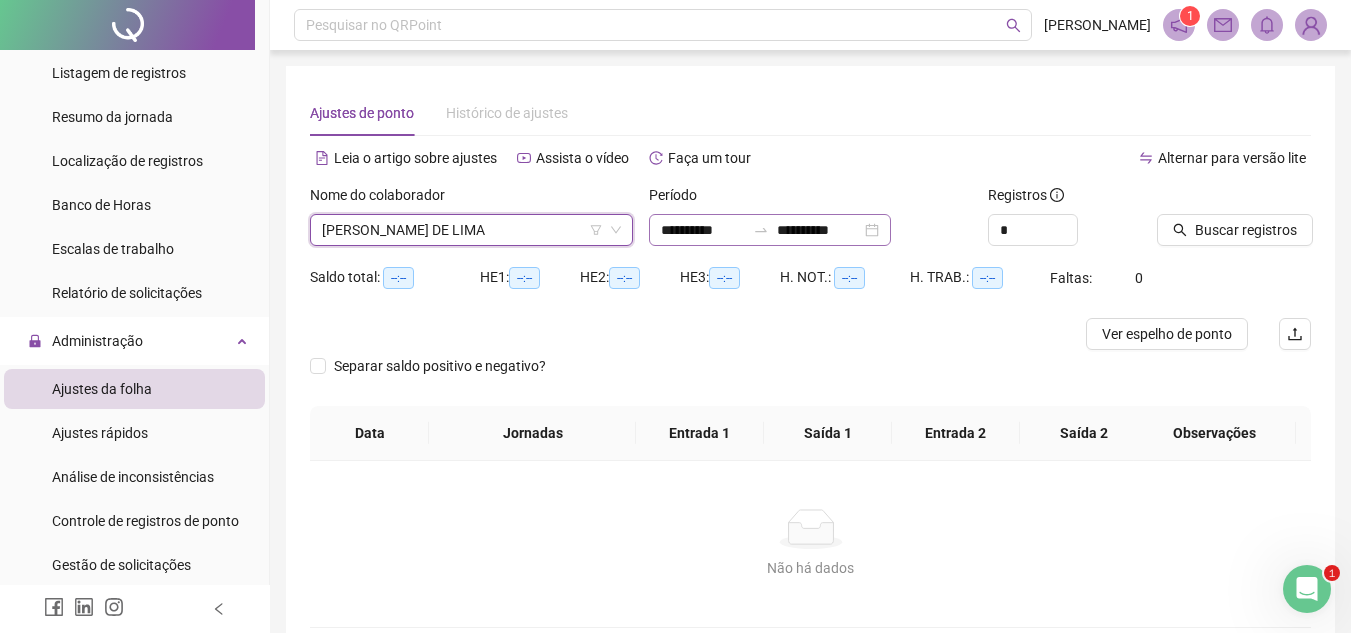 click on "**********" at bounding box center [770, 230] 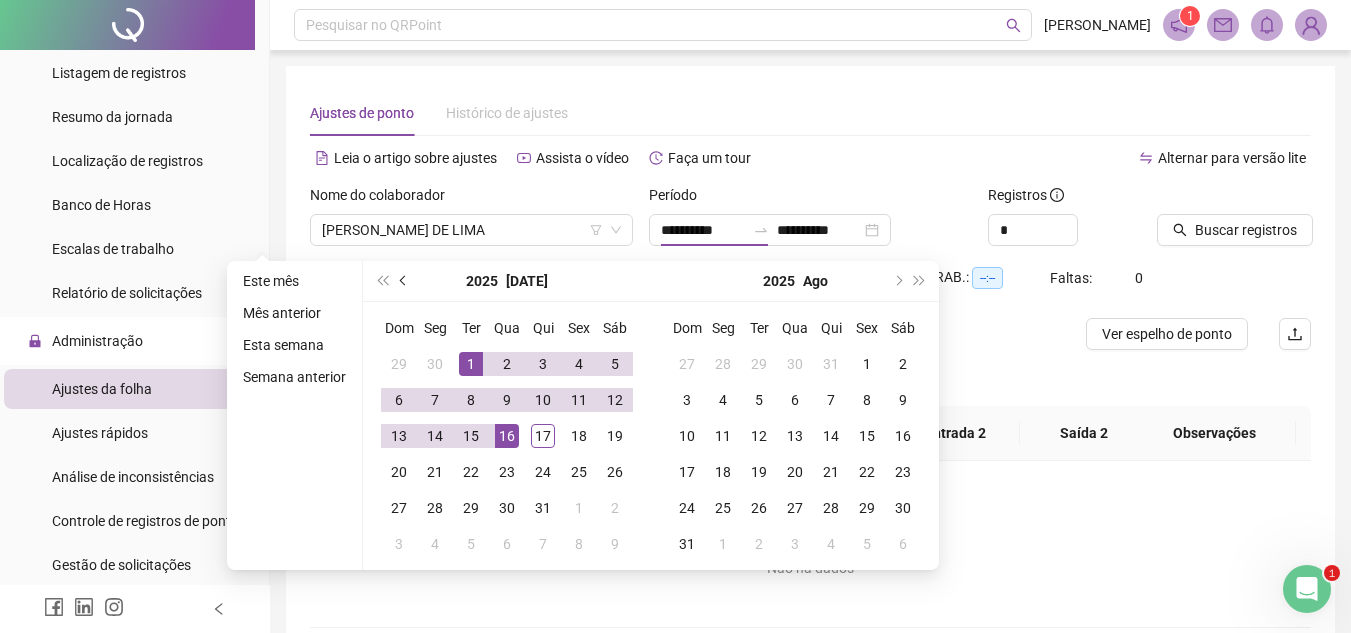 click at bounding box center (404, 281) 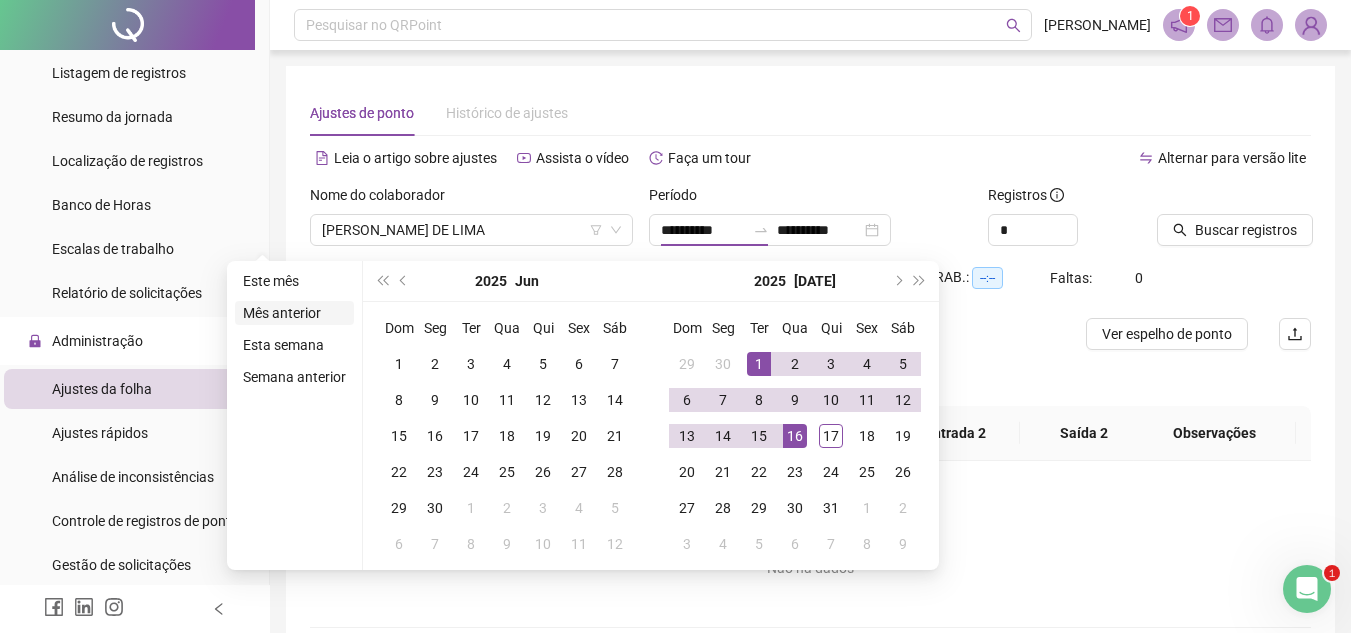 type on "**********" 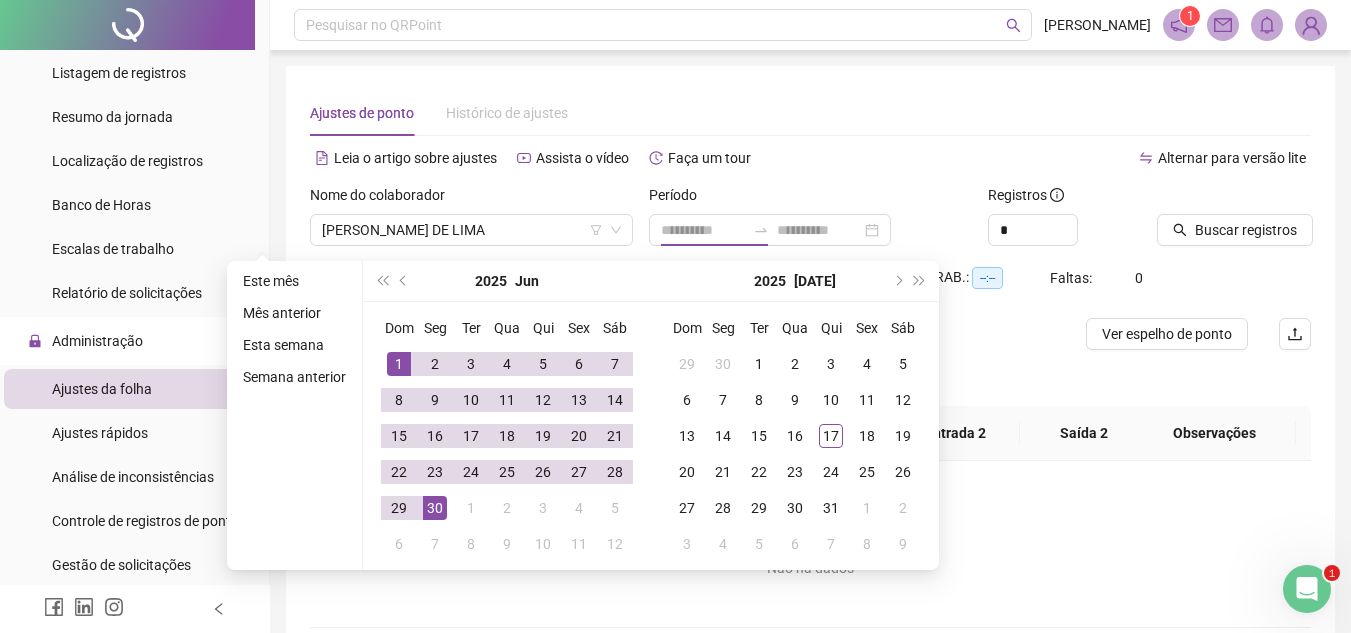type on "**********" 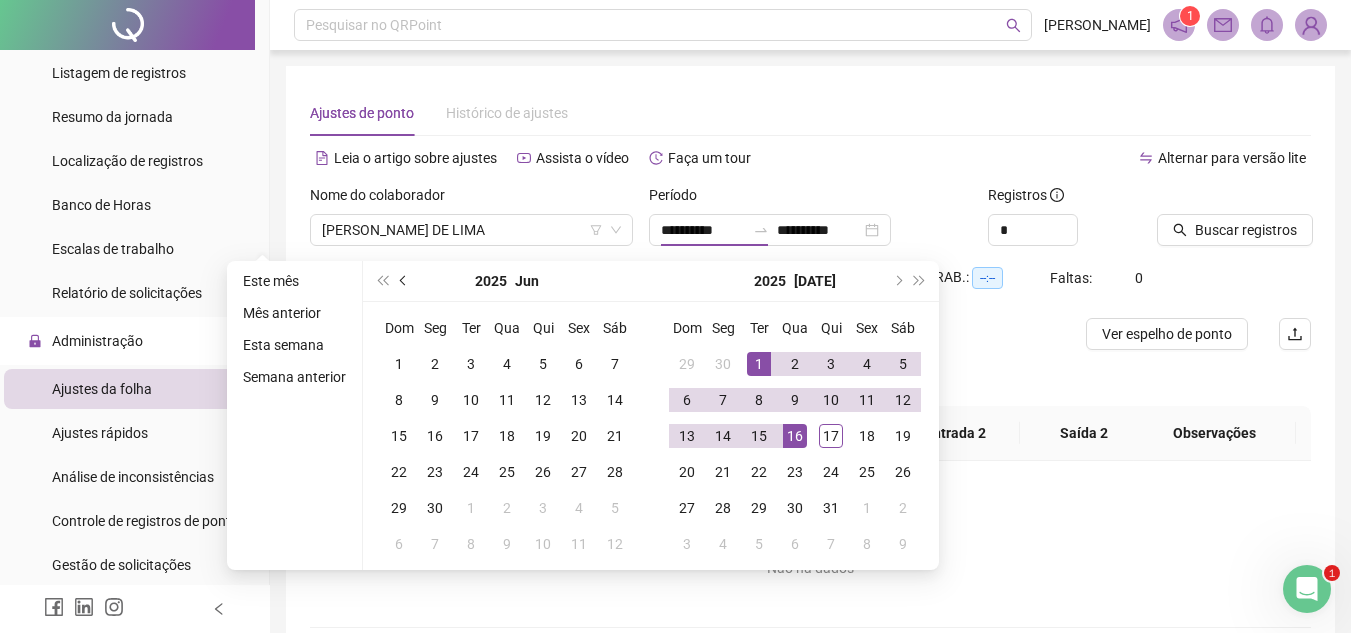 click at bounding box center [404, 281] 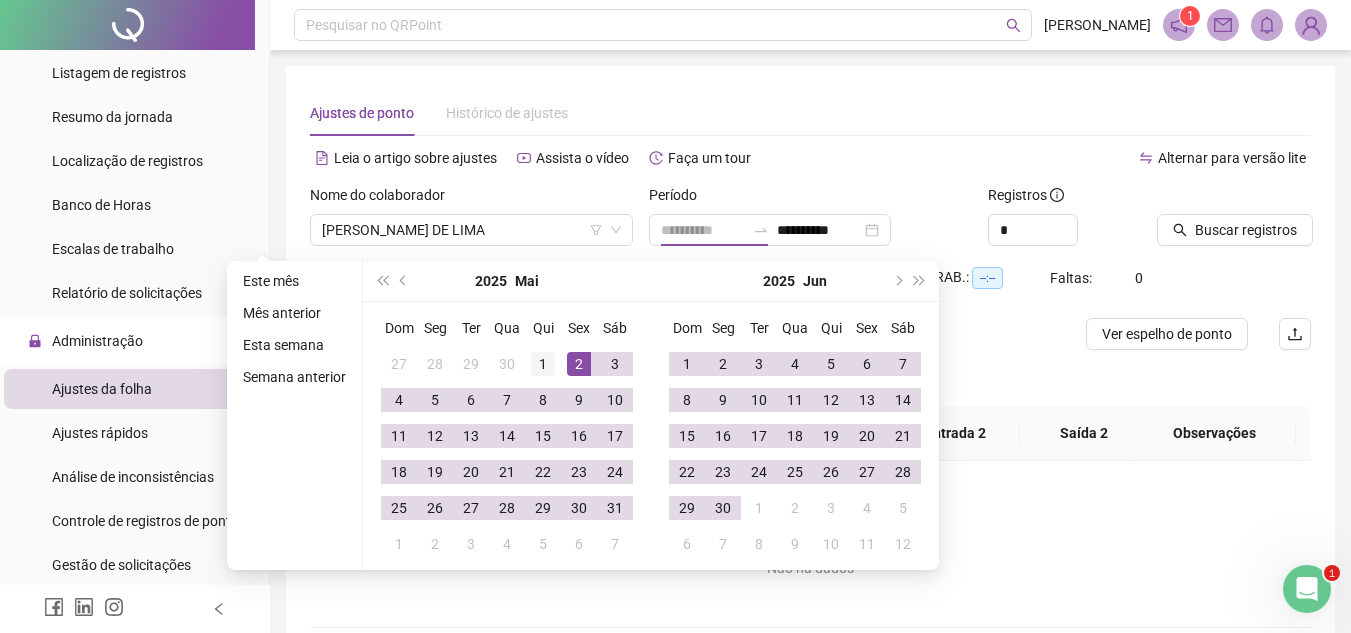 type on "**********" 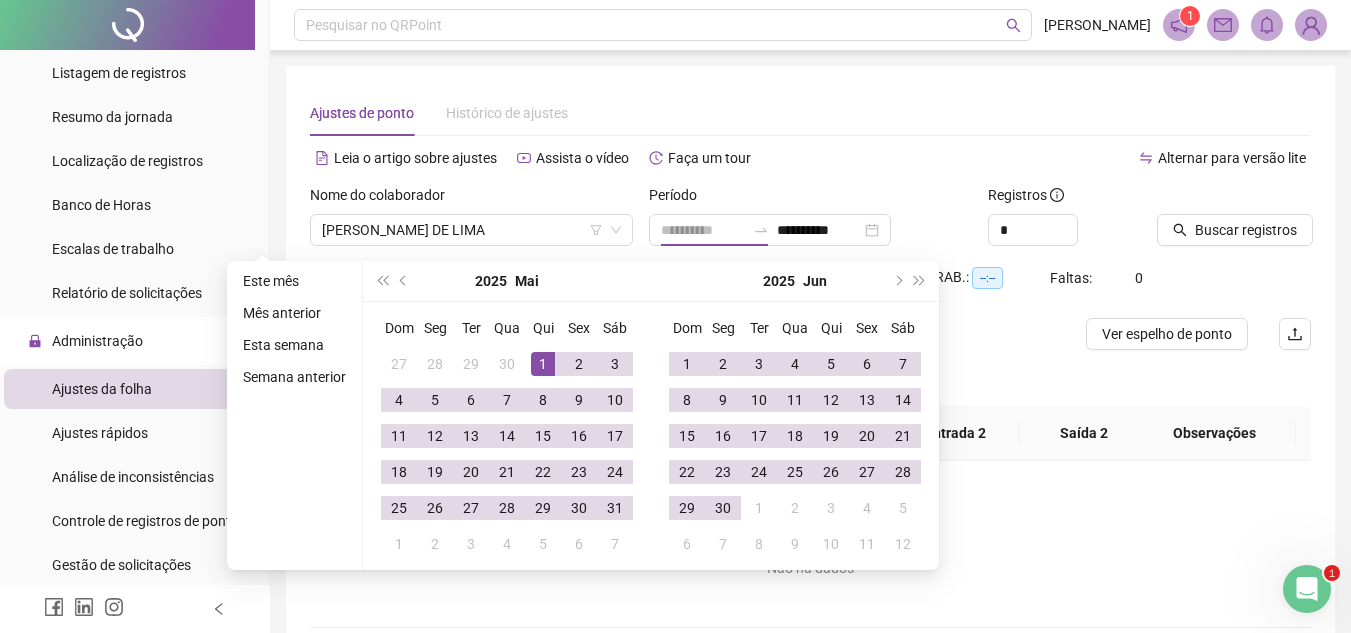 click on "1" at bounding box center (543, 364) 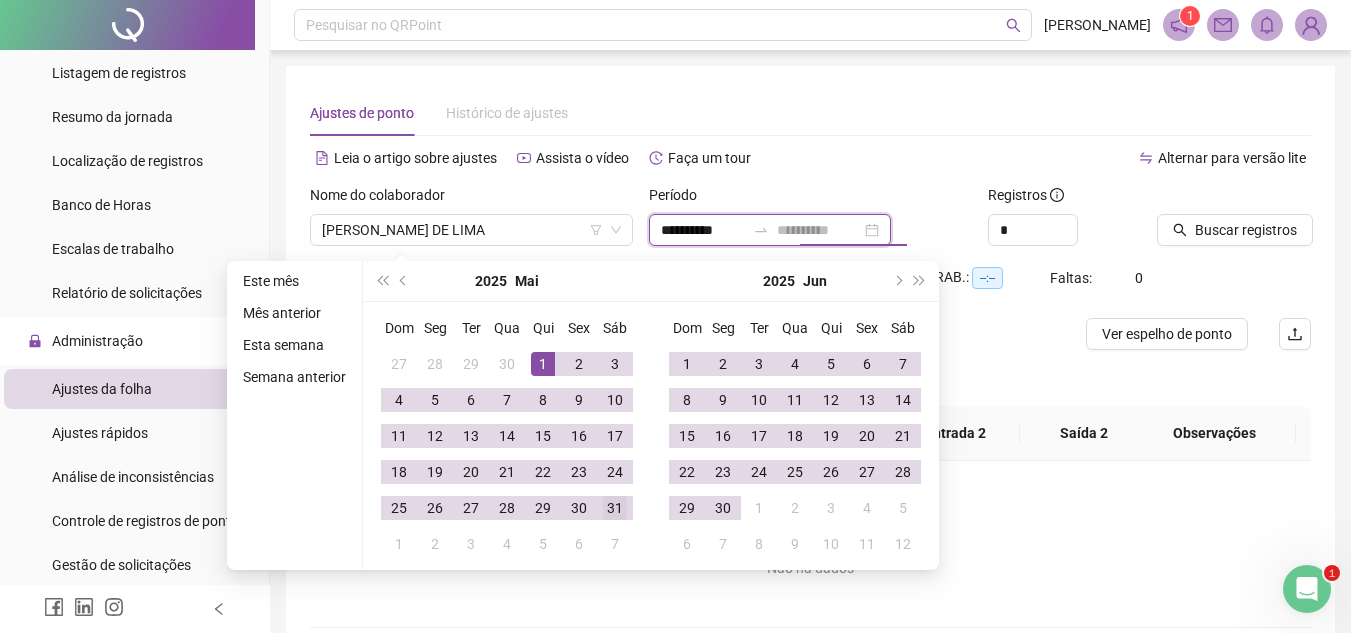 type on "**********" 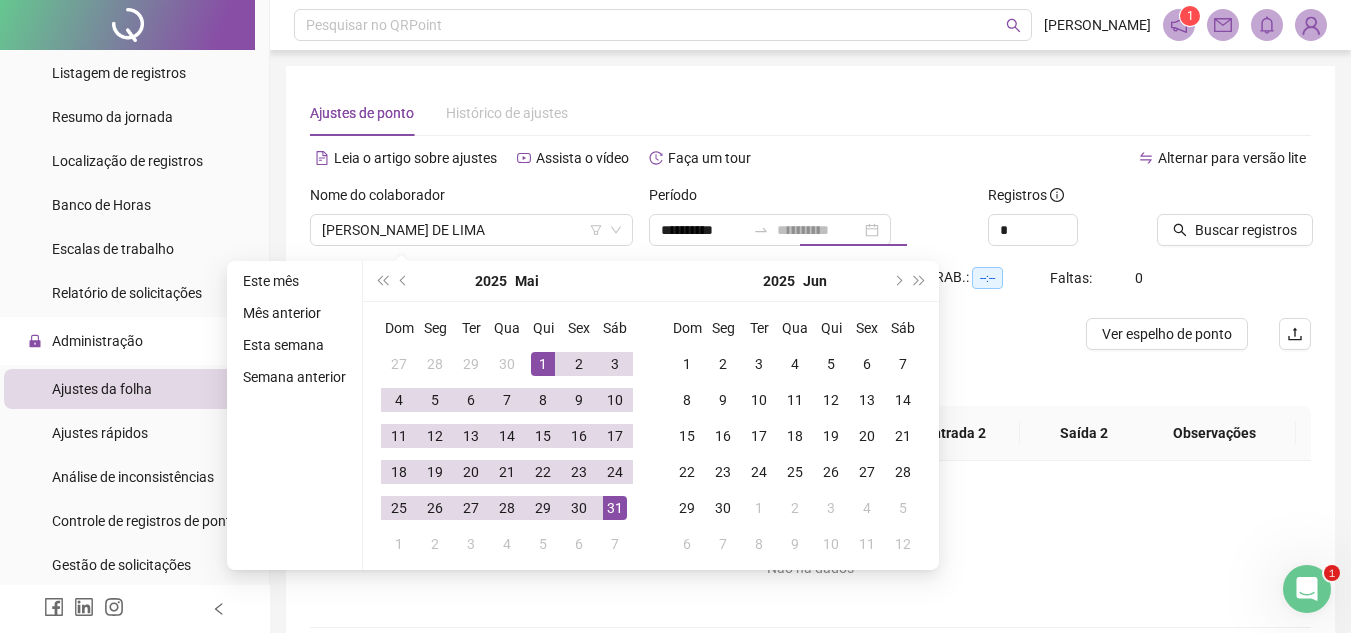 click on "31" at bounding box center (615, 508) 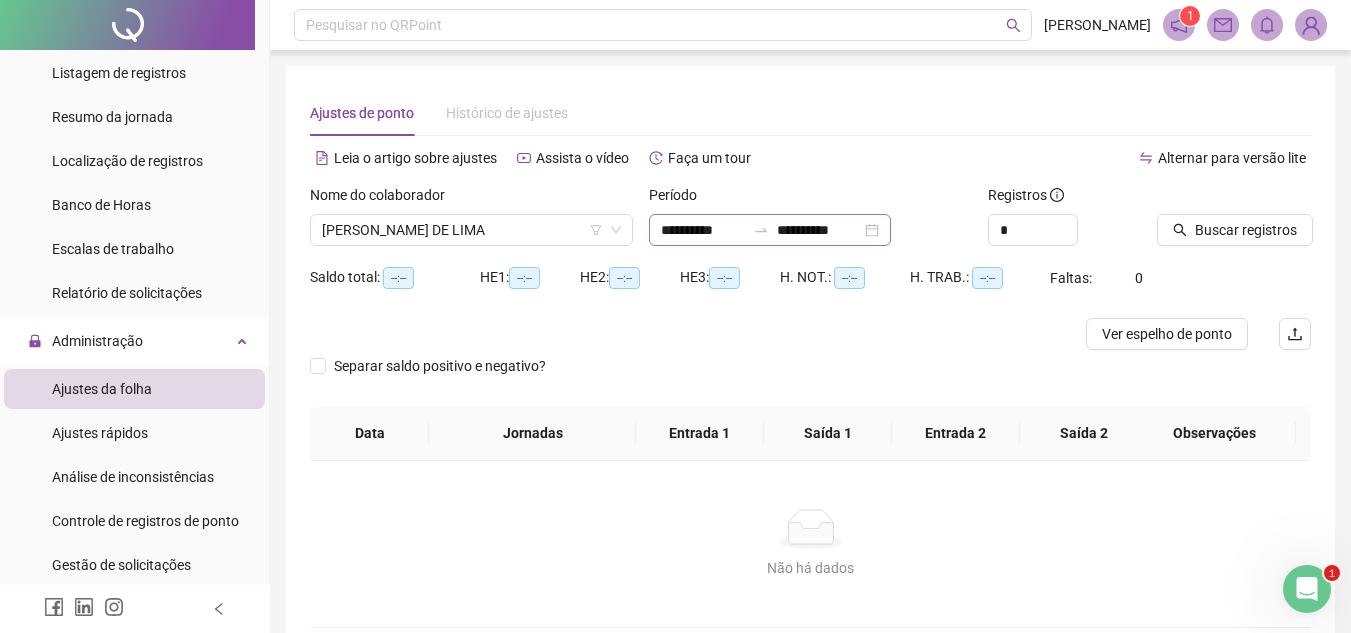 click on "**********" at bounding box center (770, 230) 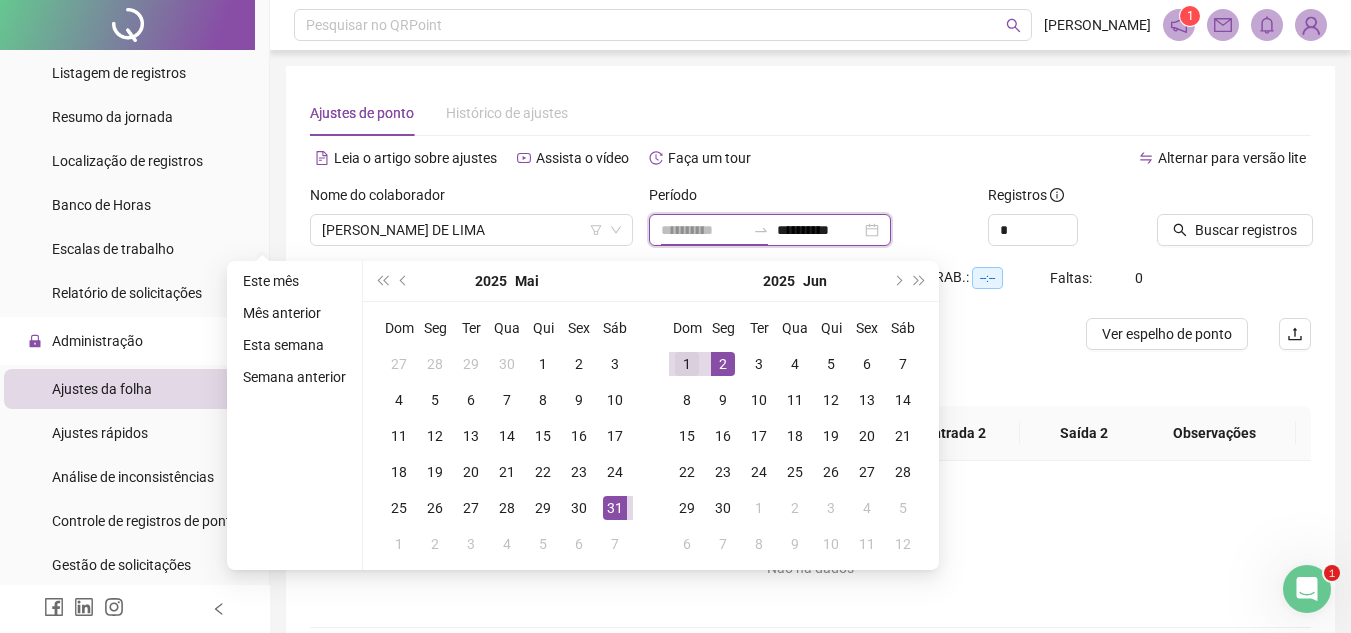 type on "**********" 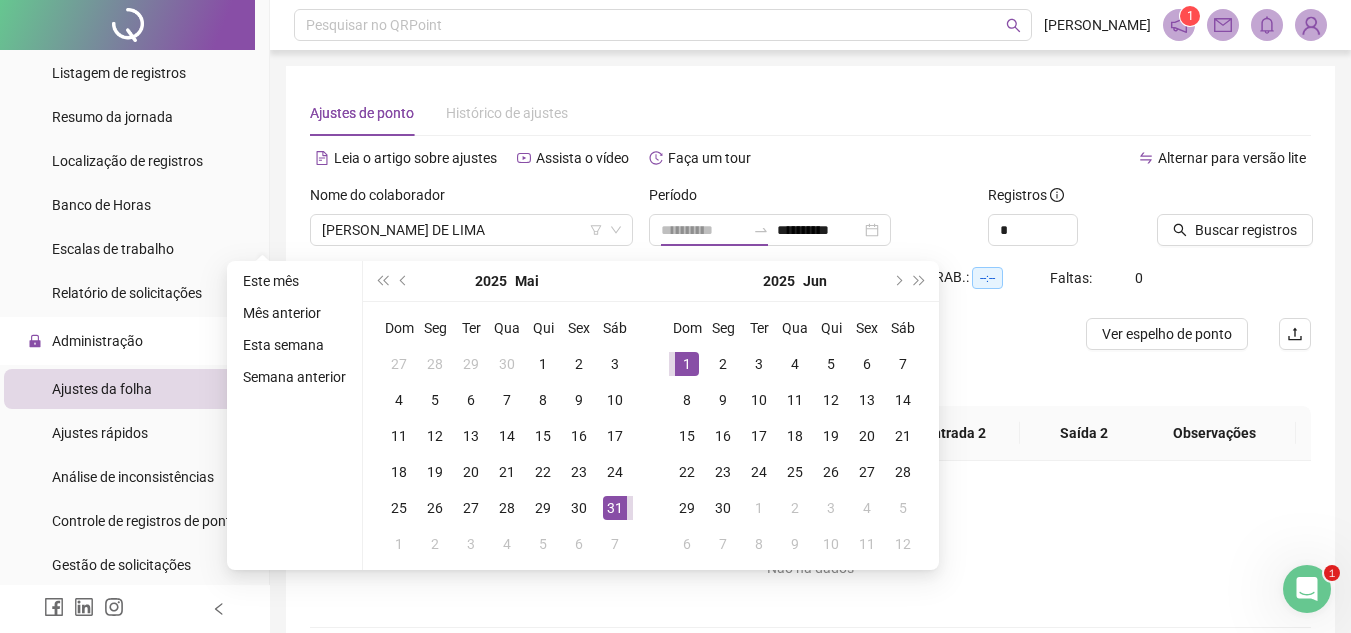 click on "1" at bounding box center [687, 364] 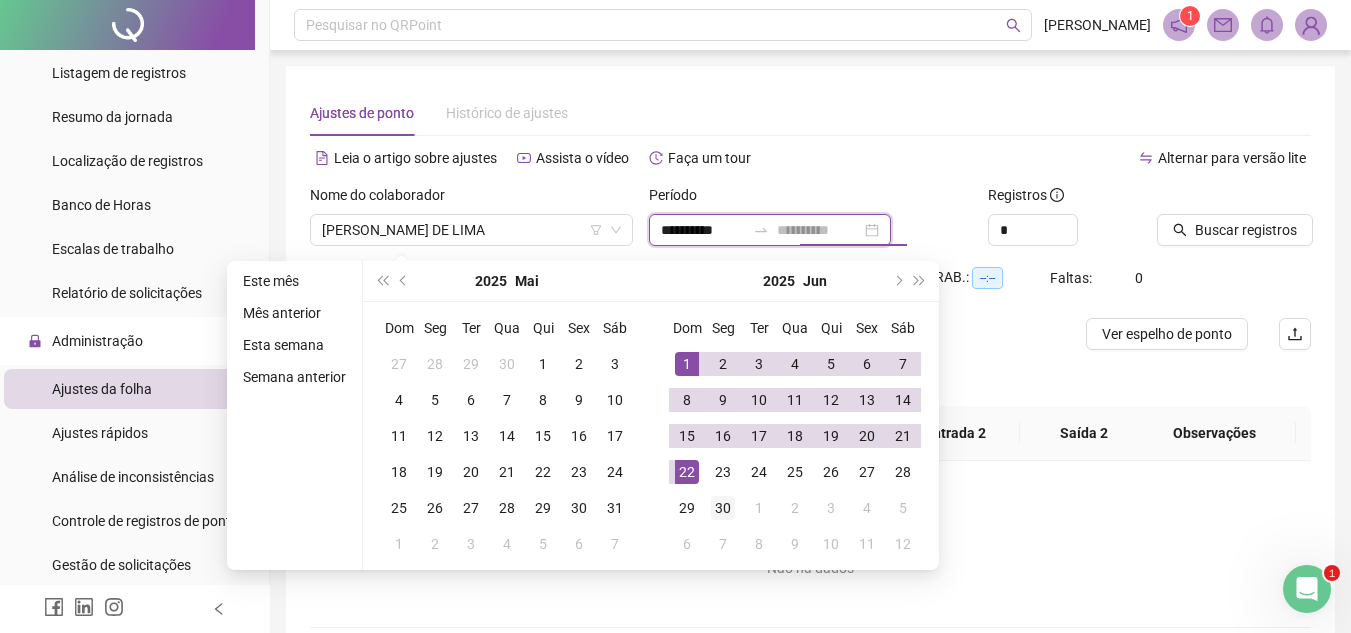 type on "**********" 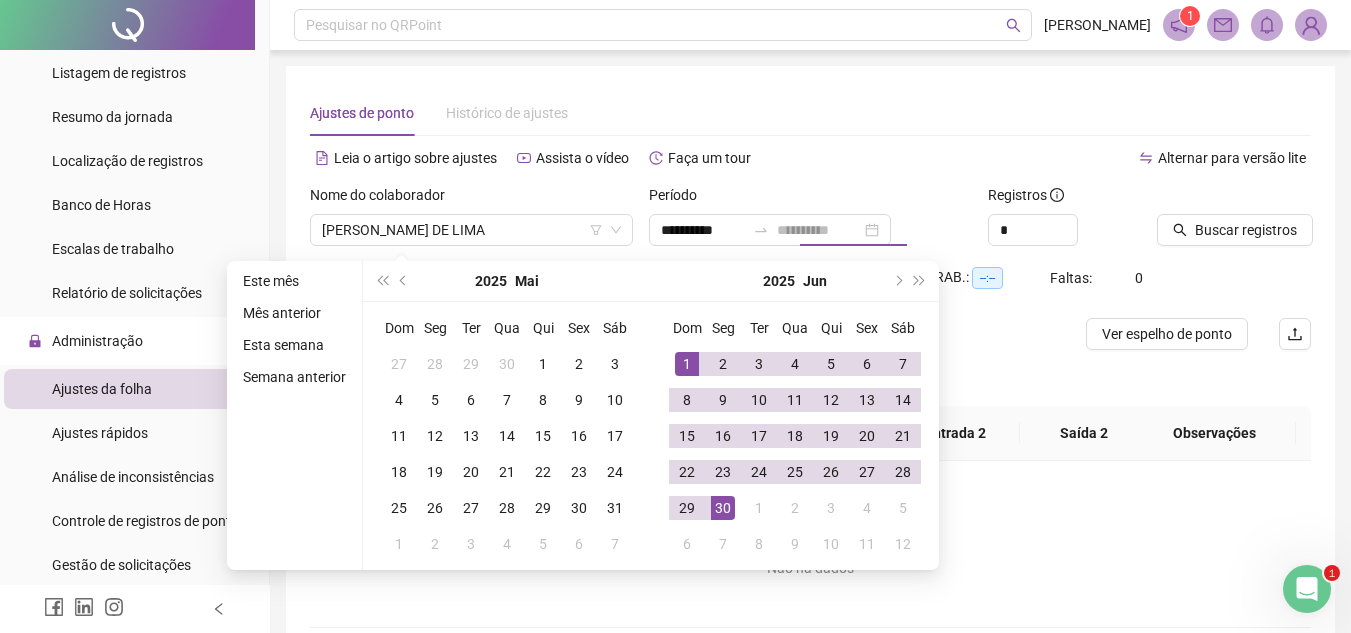 click on "30" at bounding box center [723, 508] 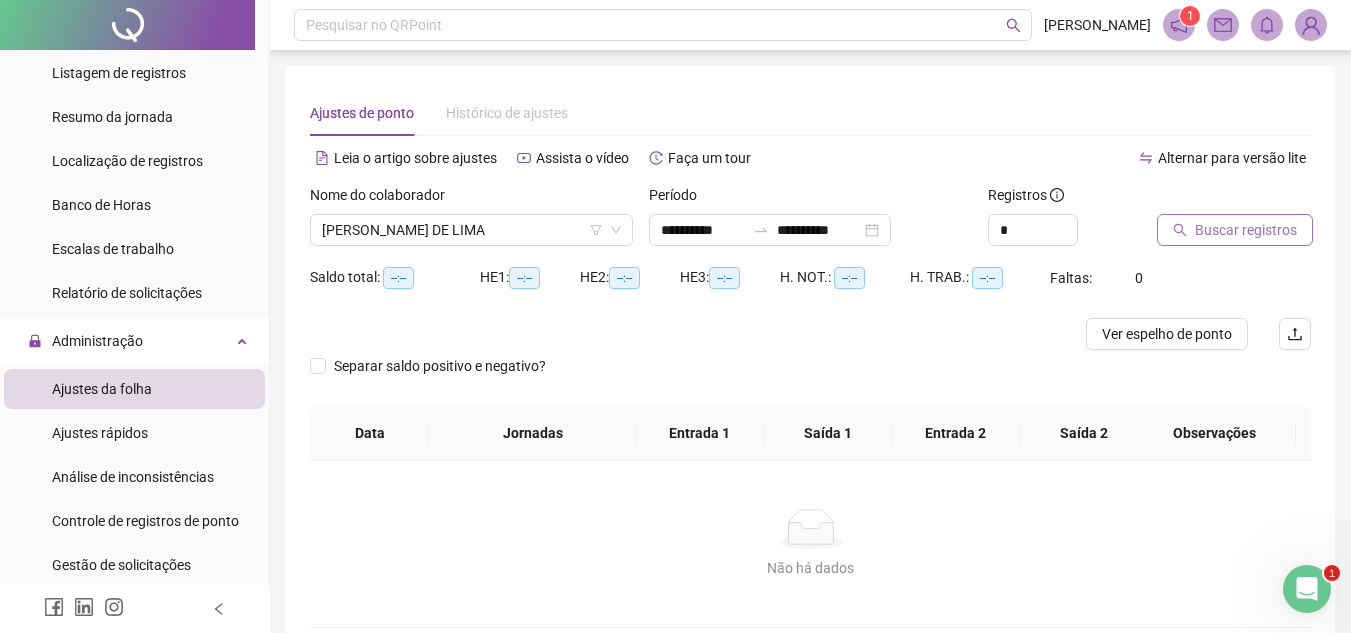 click on "Buscar registros" at bounding box center [1235, 230] 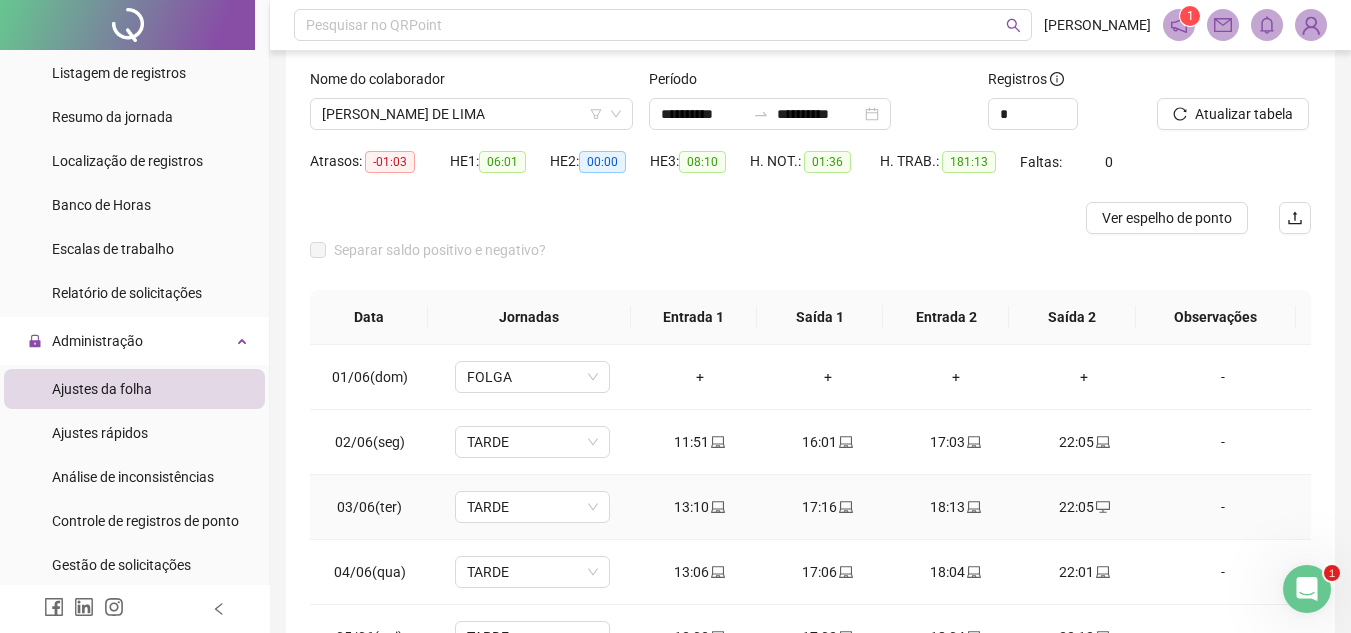 scroll, scrollTop: 300, scrollLeft: 0, axis: vertical 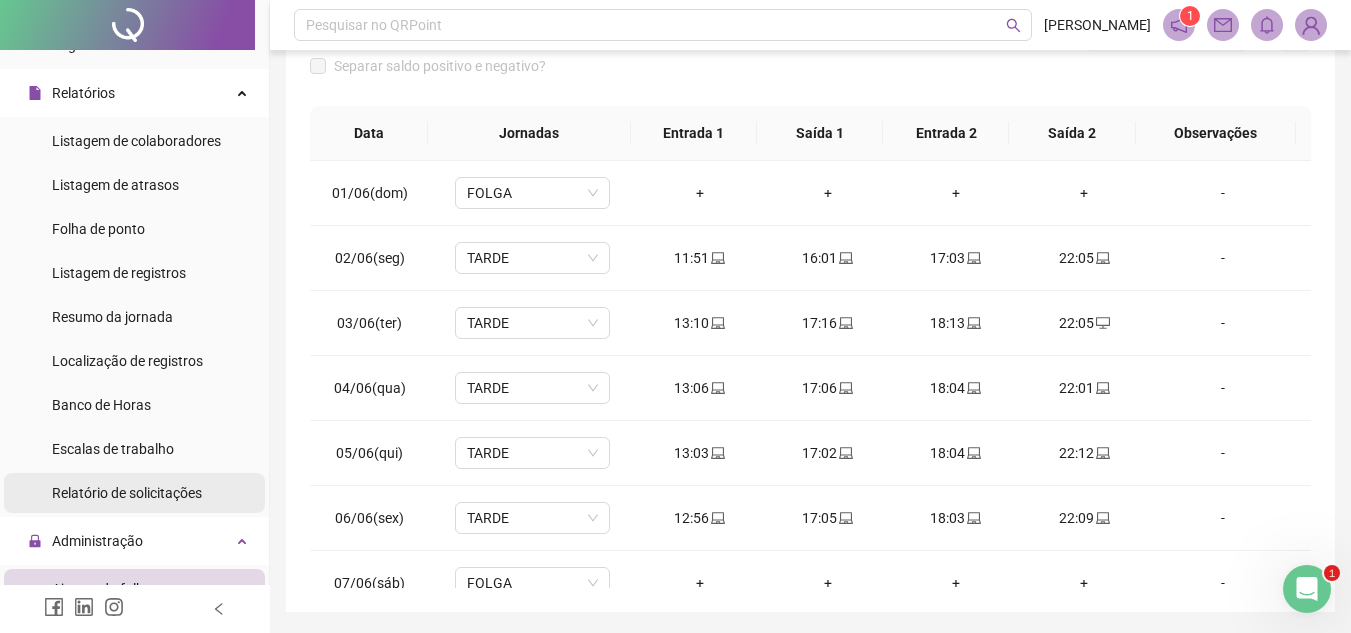 click on "Relatório de solicitações" at bounding box center [127, 493] 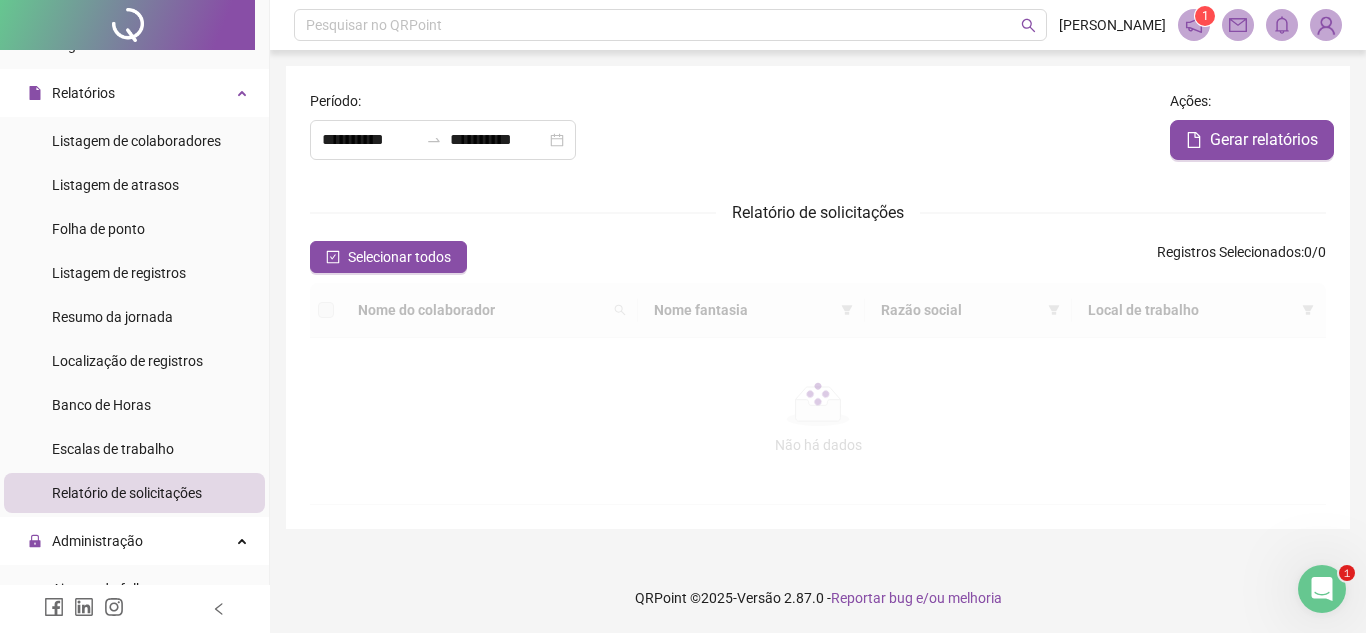 type on "**********" 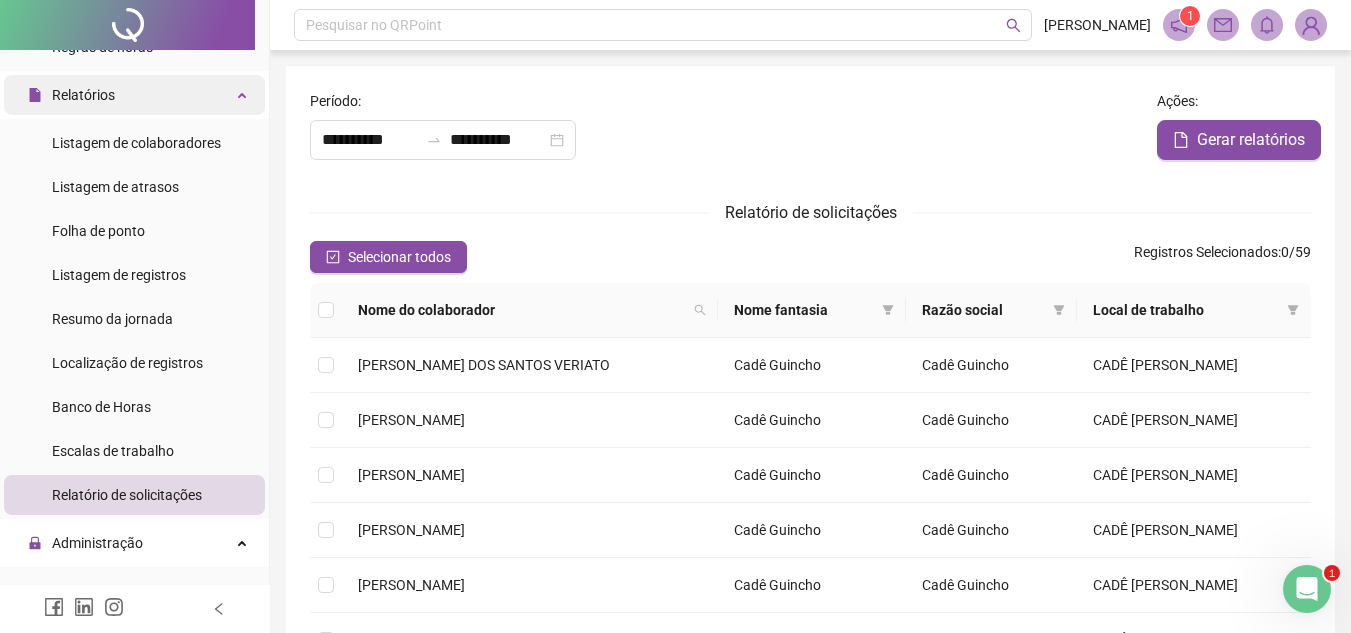 scroll, scrollTop: 241, scrollLeft: 0, axis: vertical 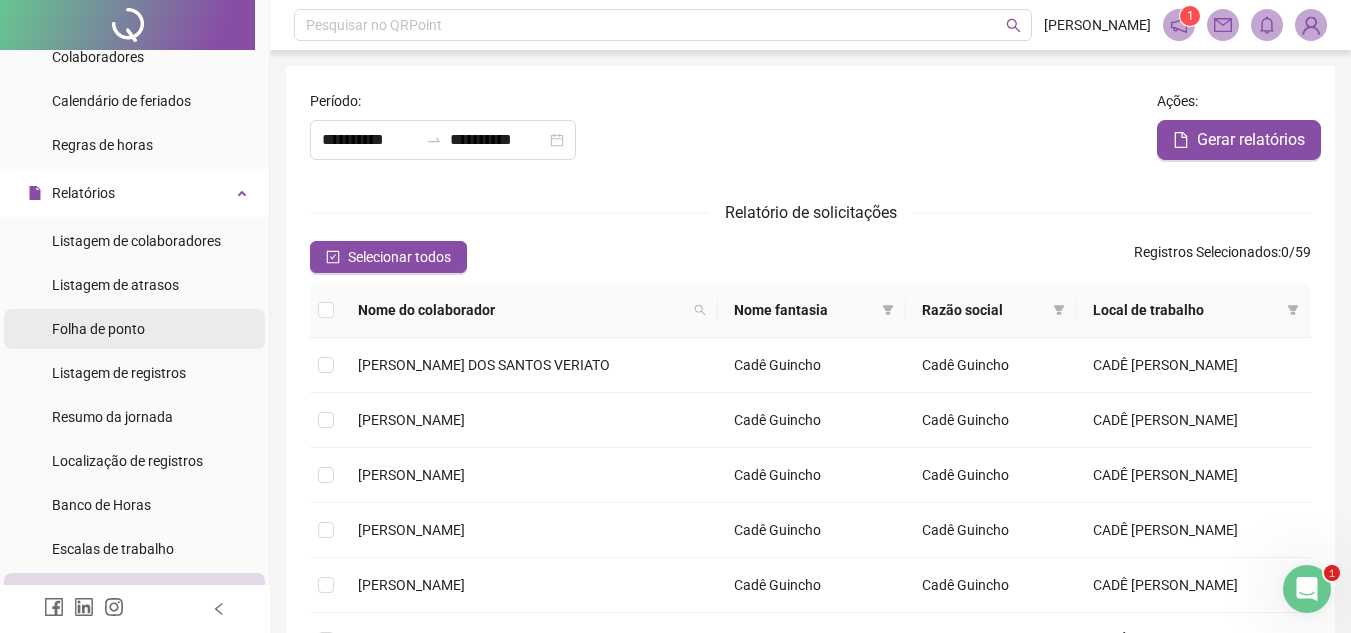 click on "Folha de ponto" at bounding box center (98, 329) 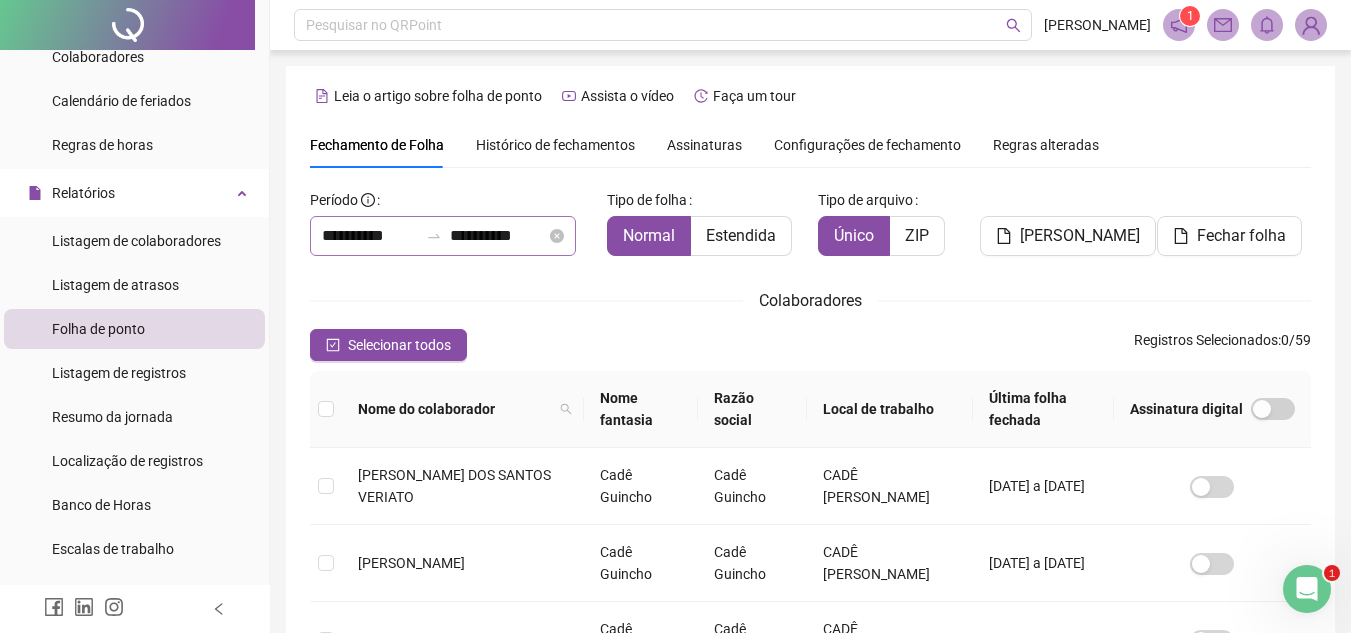 scroll, scrollTop: 93, scrollLeft: 0, axis: vertical 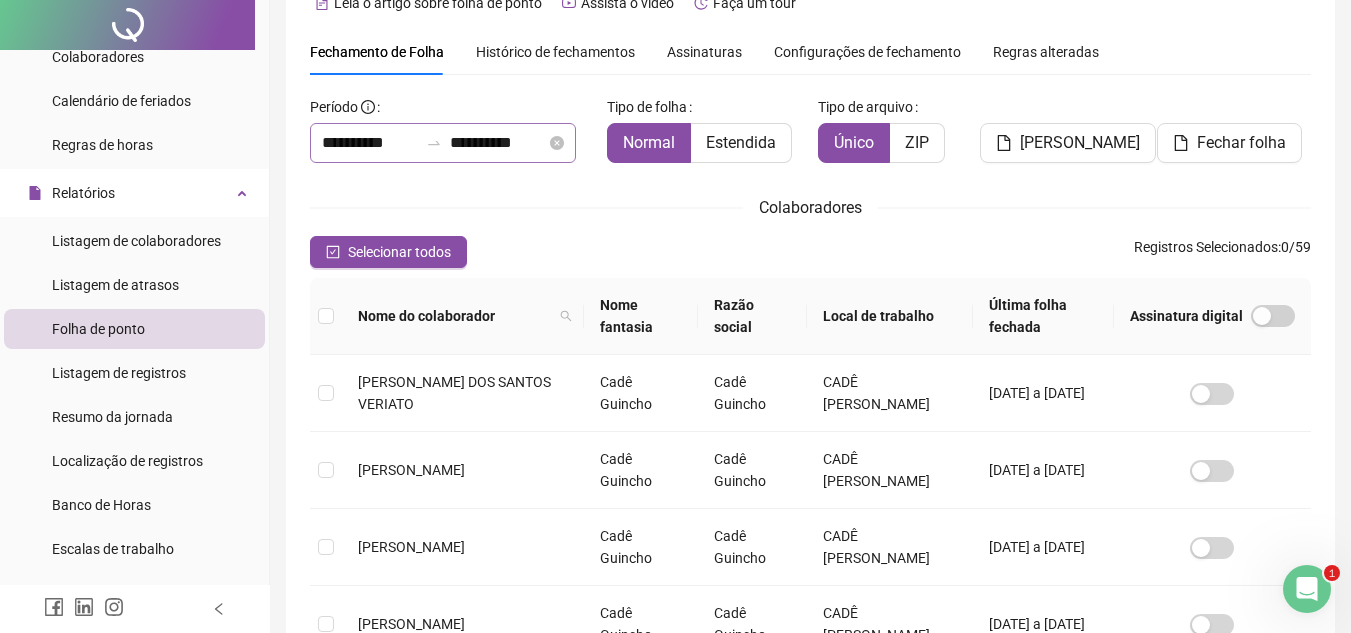 click on "Selecionar todos" at bounding box center [388, 252] 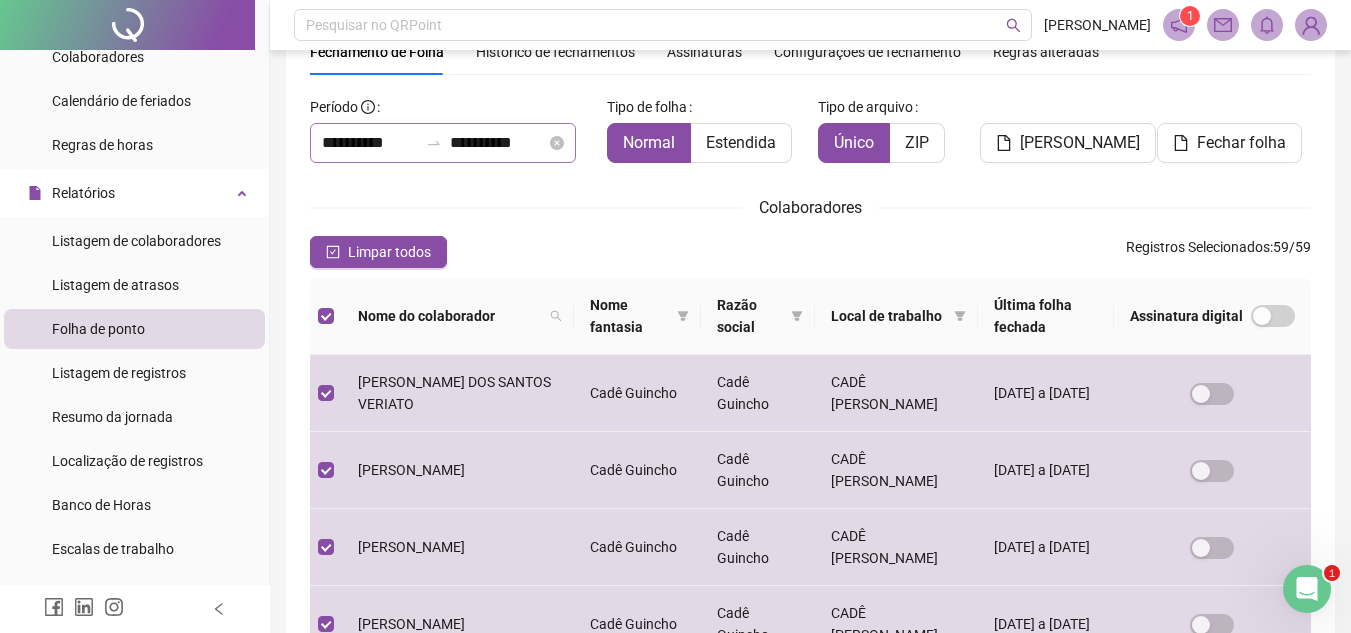click on "Limpar todos" at bounding box center (378, 252) 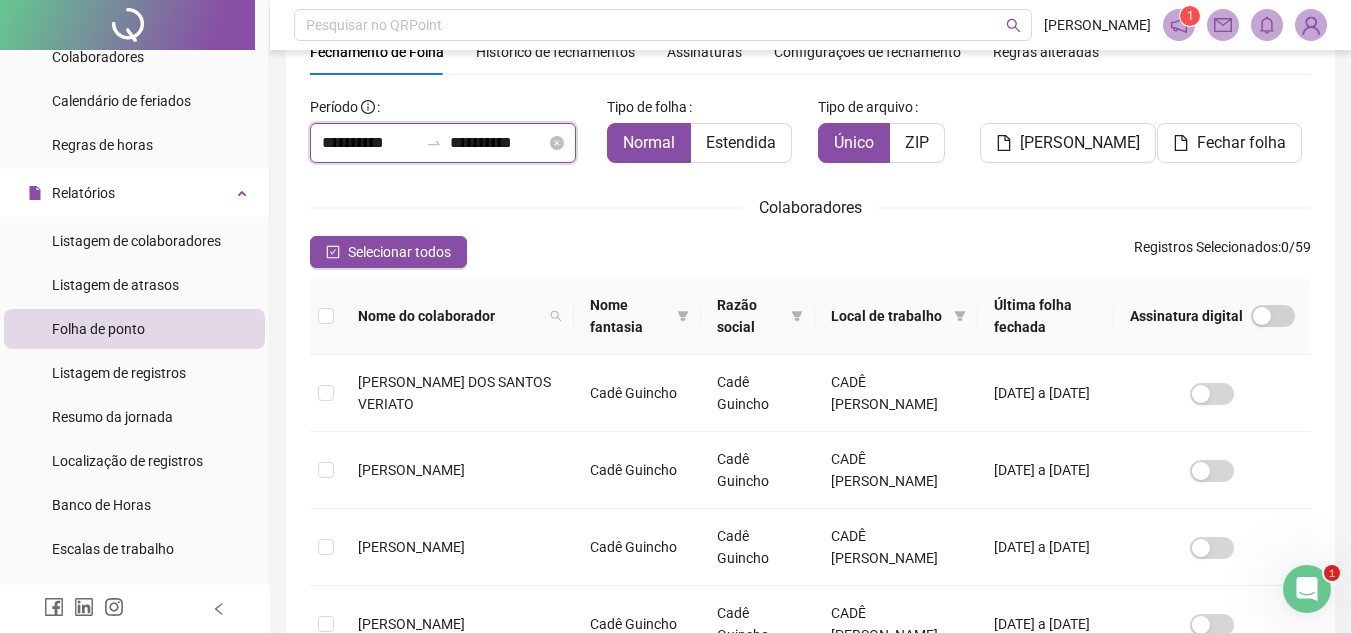 click on "**********" at bounding box center [370, 143] 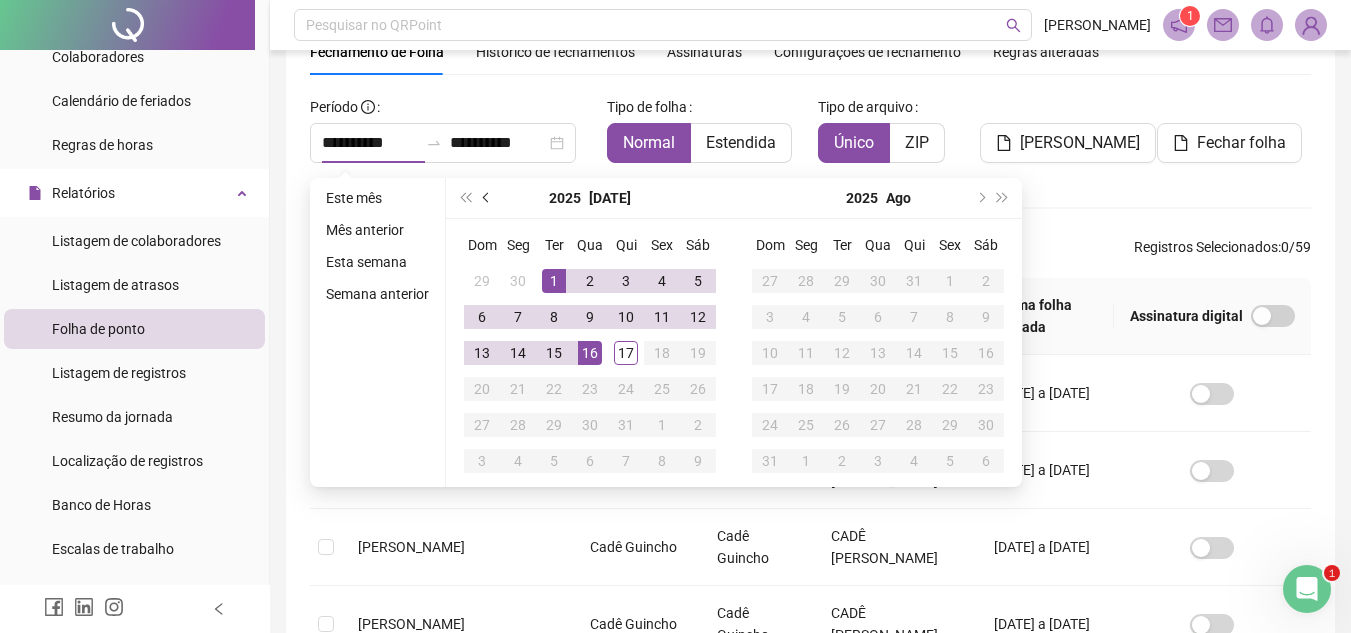 click at bounding box center [488, 198] 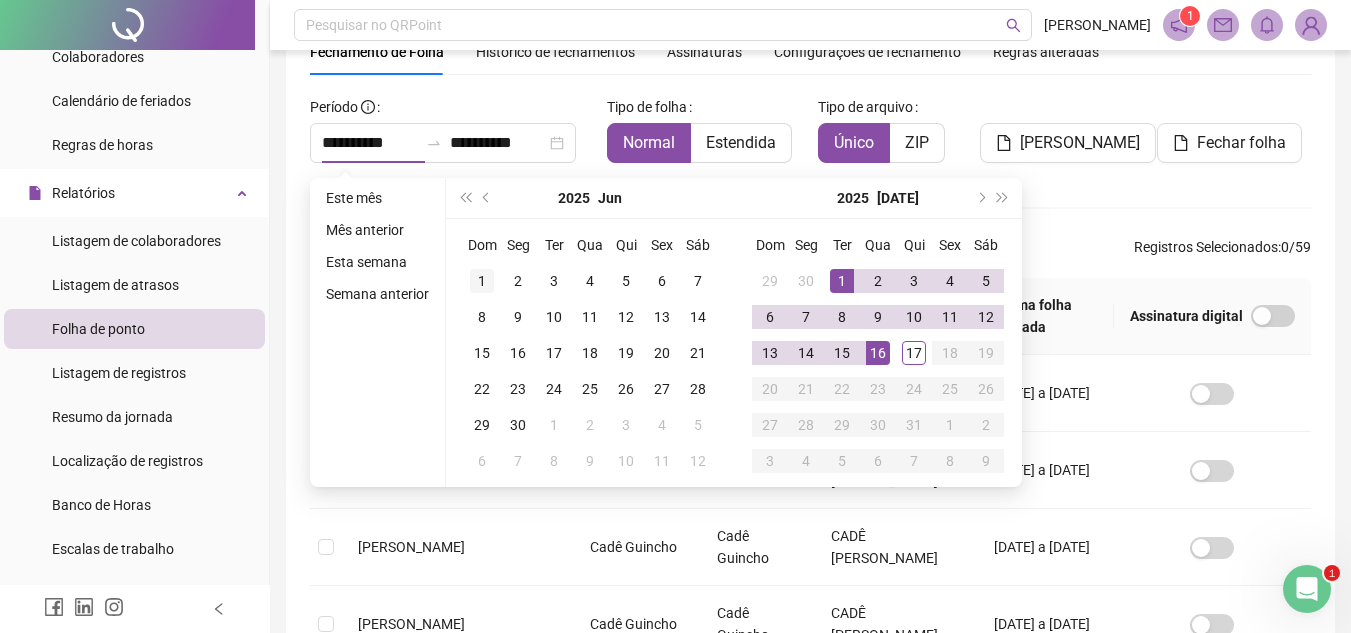 type on "**********" 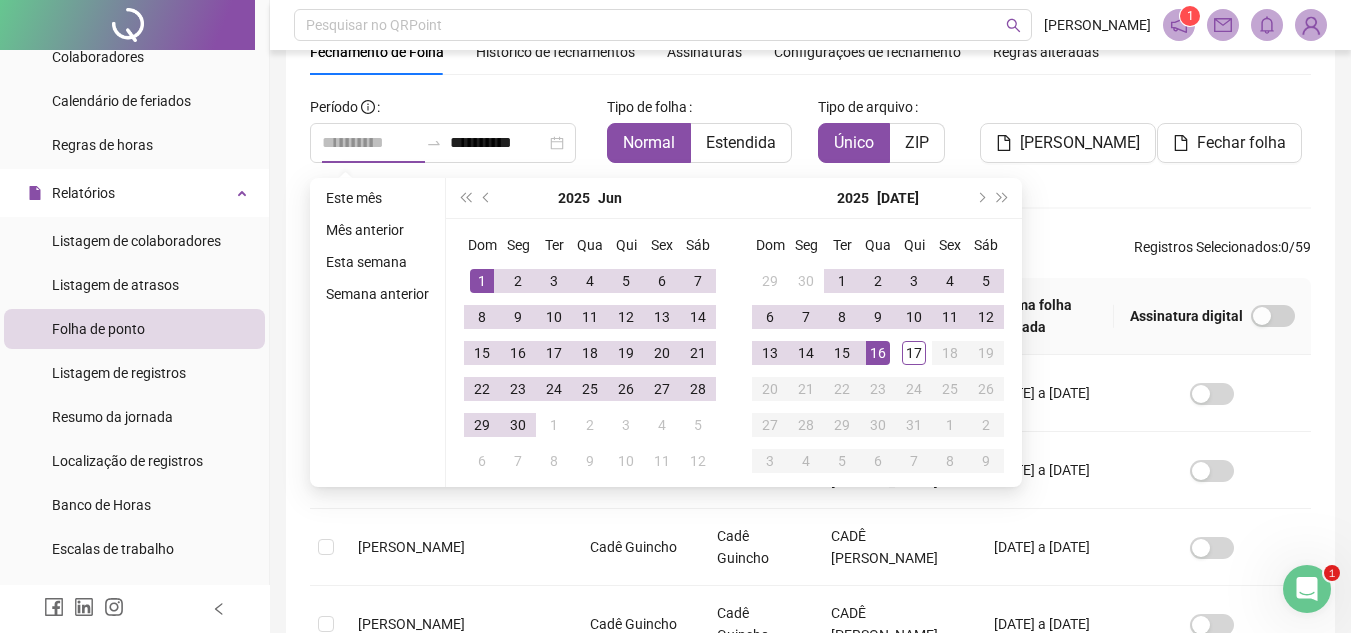 click on "1" at bounding box center (482, 281) 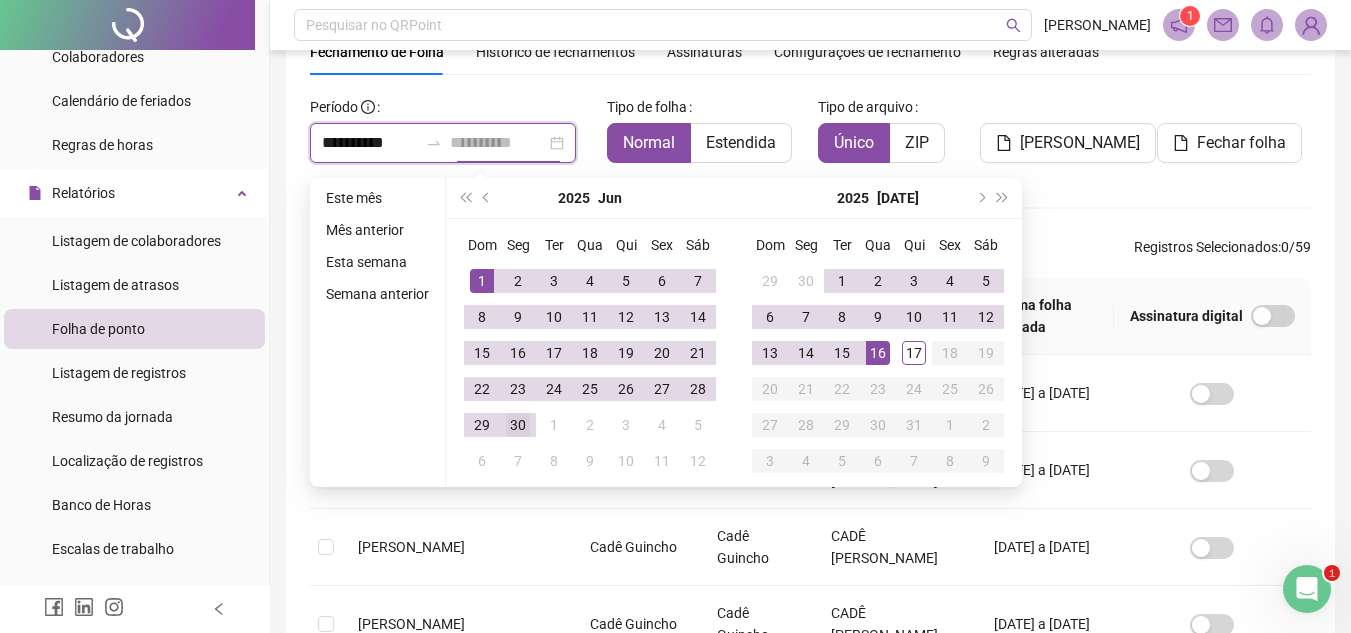 type on "**********" 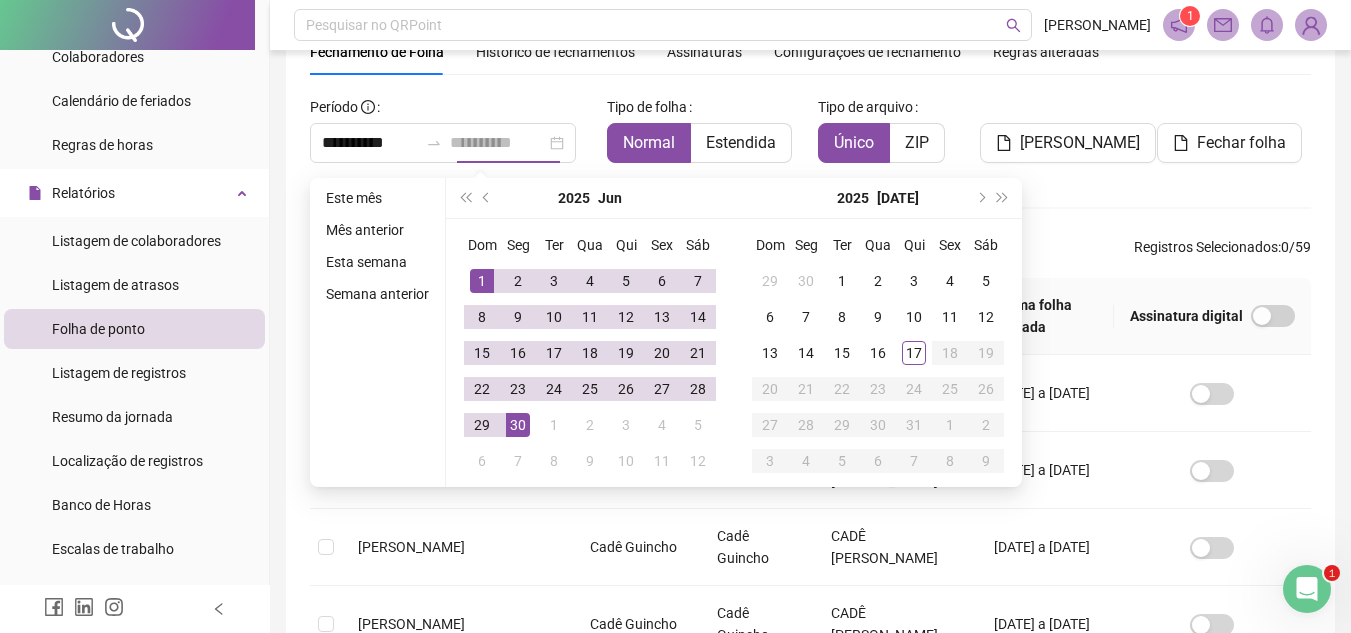 click on "30" at bounding box center [518, 425] 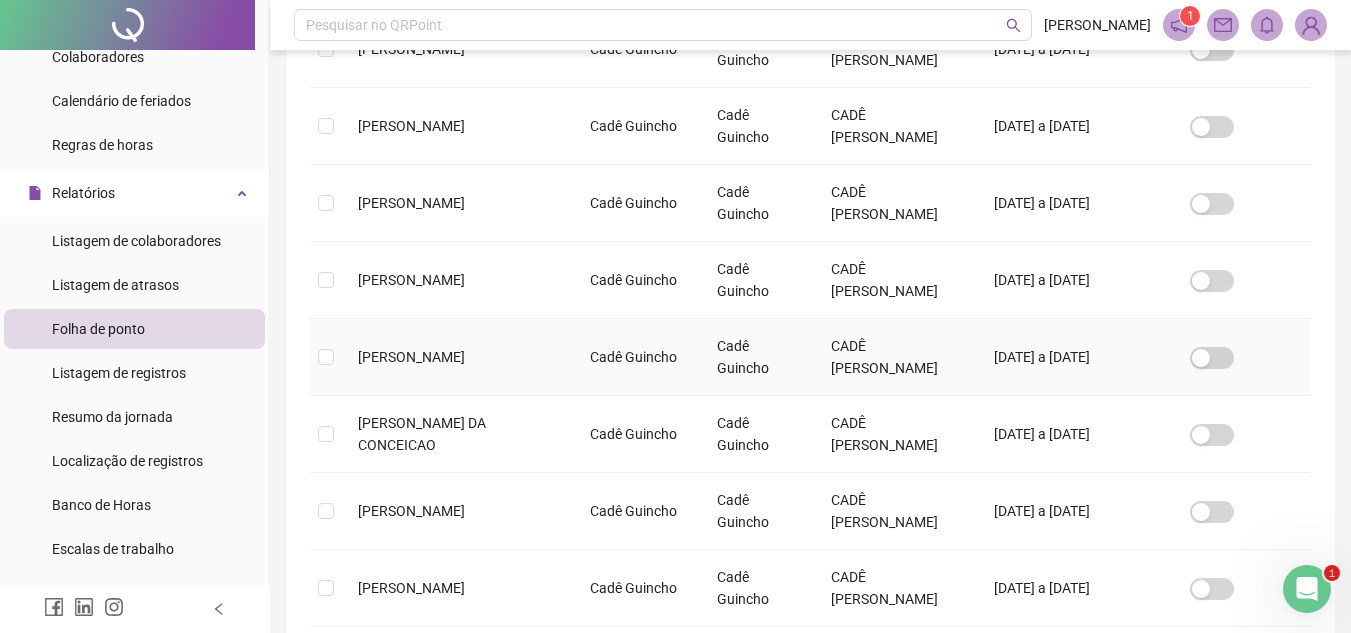 scroll, scrollTop: 759, scrollLeft: 0, axis: vertical 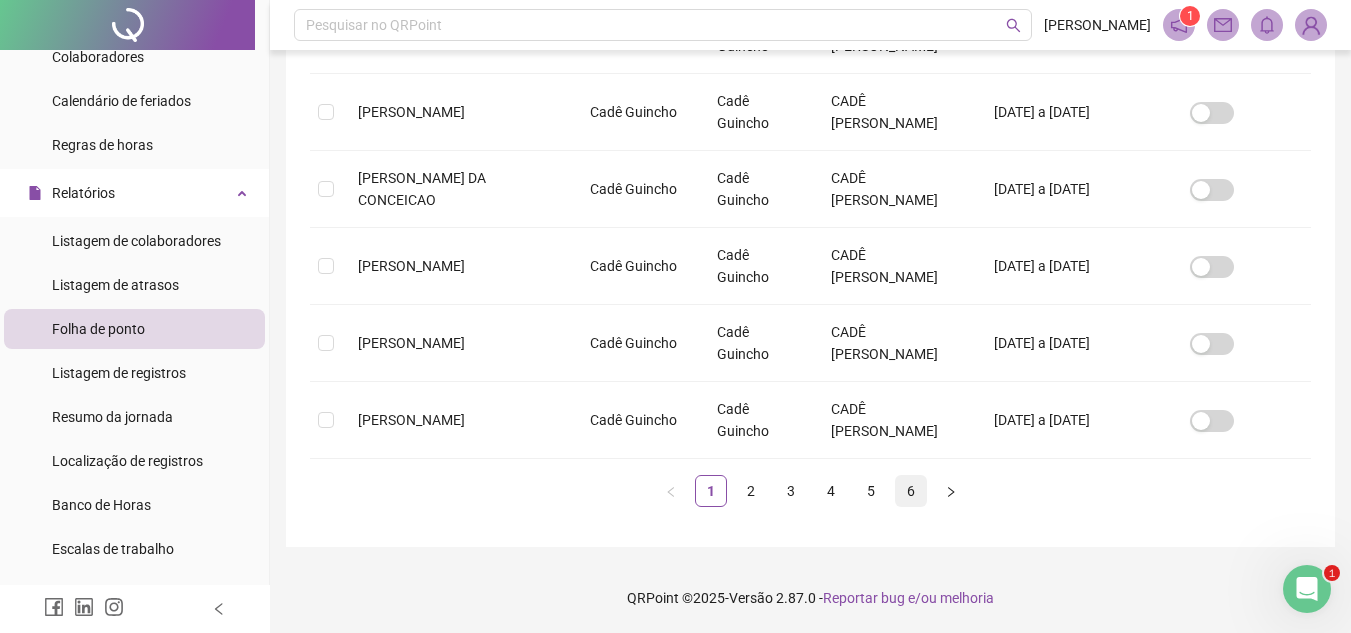 click on "6" at bounding box center (911, 491) 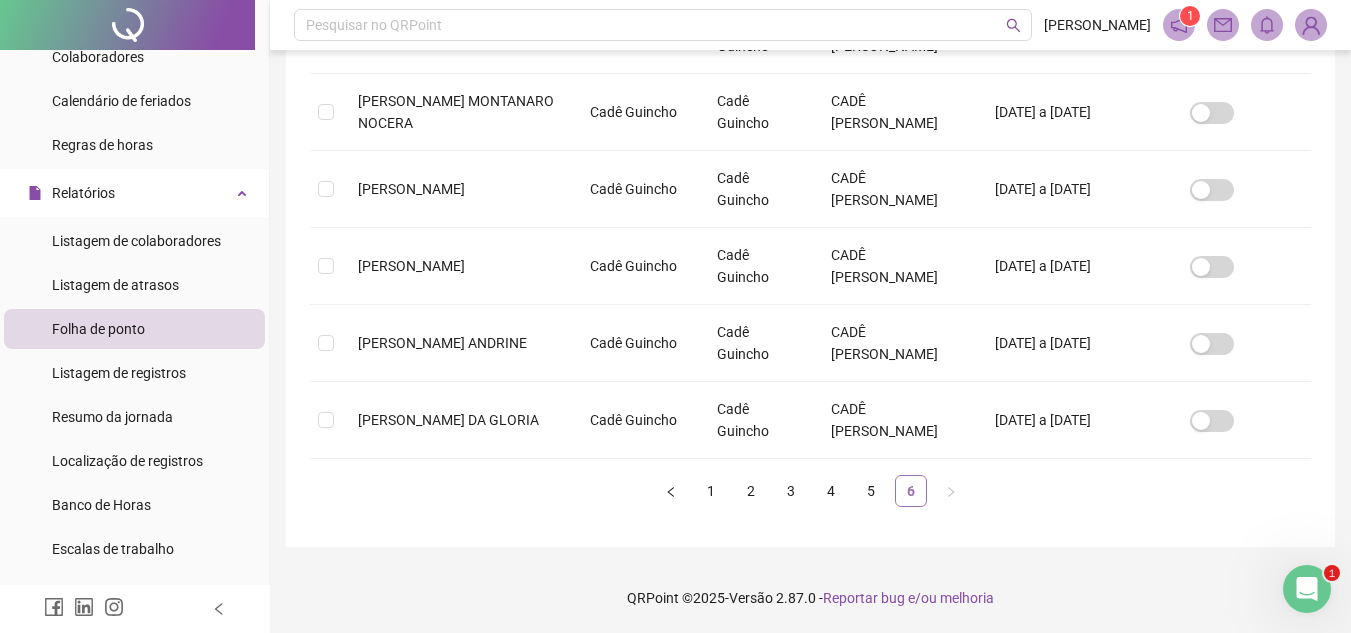 scroll, scrollTop: 93, scrollLeft: 0, axis: vertical 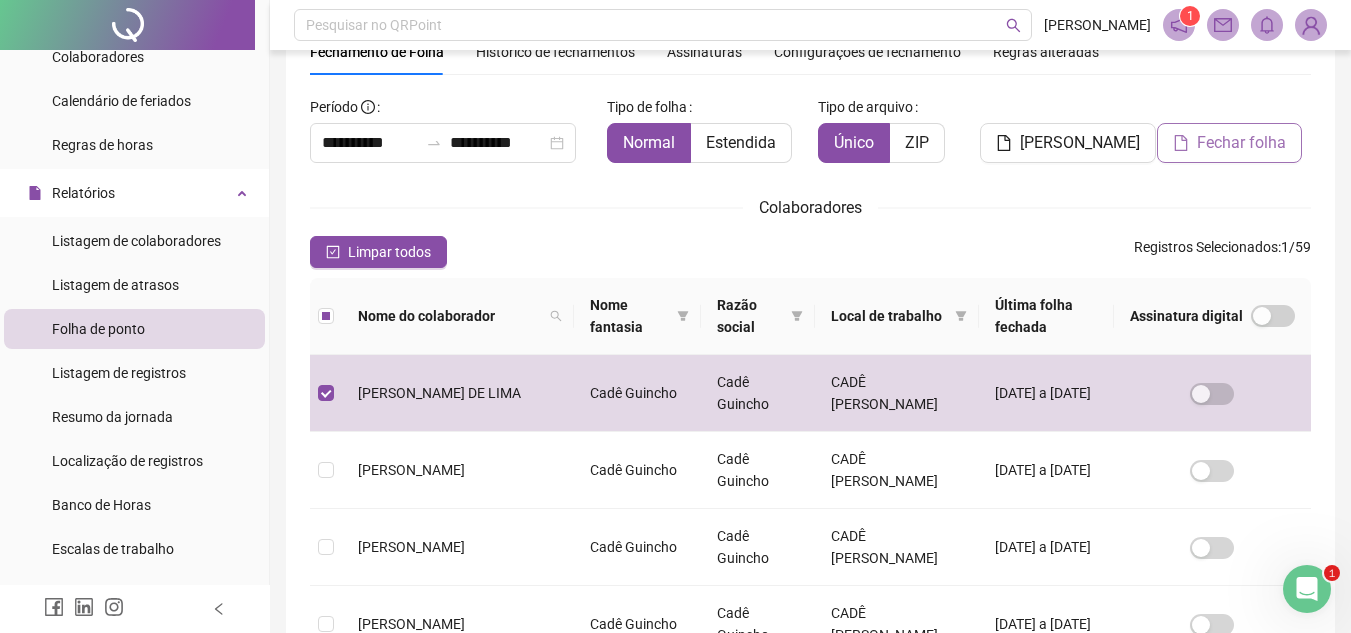 click on "Fechar folha" at bounding box center (1241, 143) 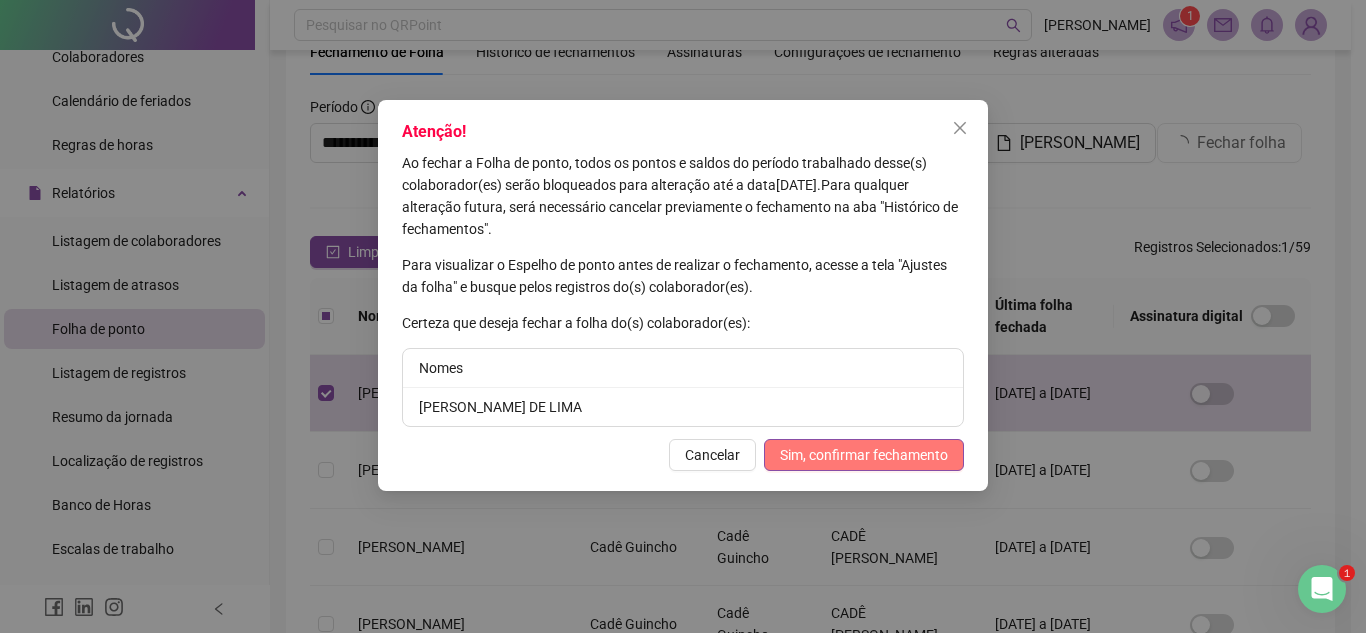 click on "Sim, confirmar fechamento" at bounding box center (864, 455) 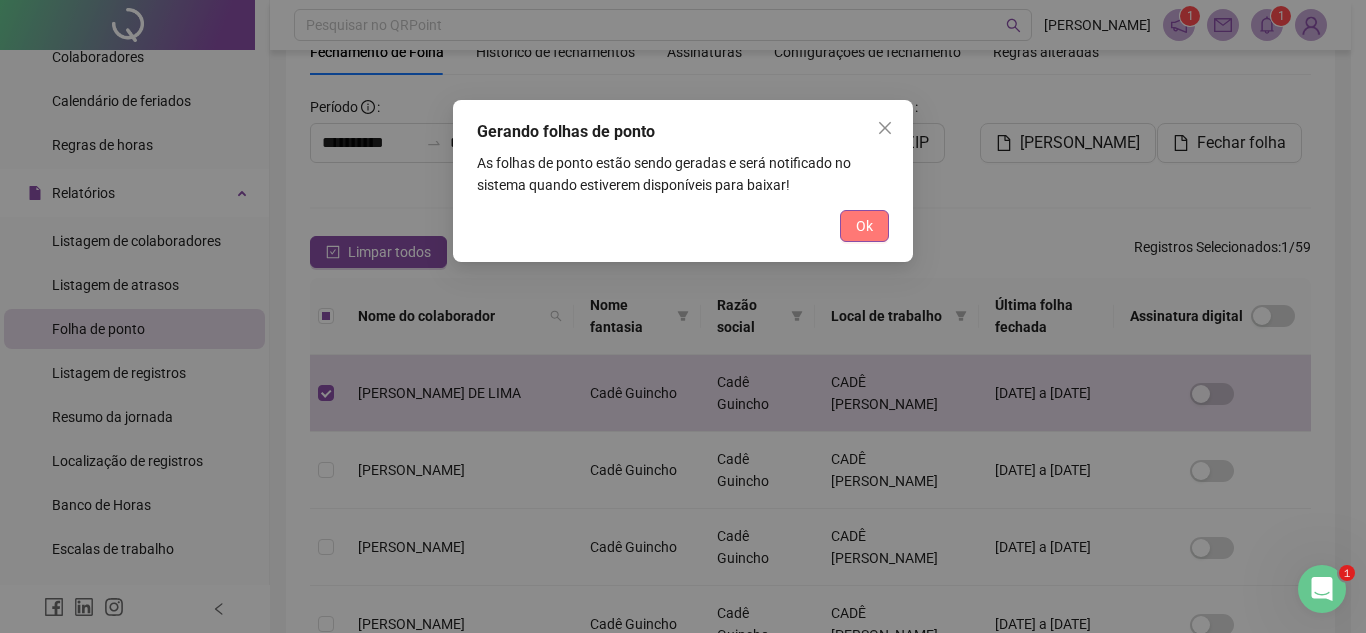 click on "Ok" at bounding box center (864, 226) 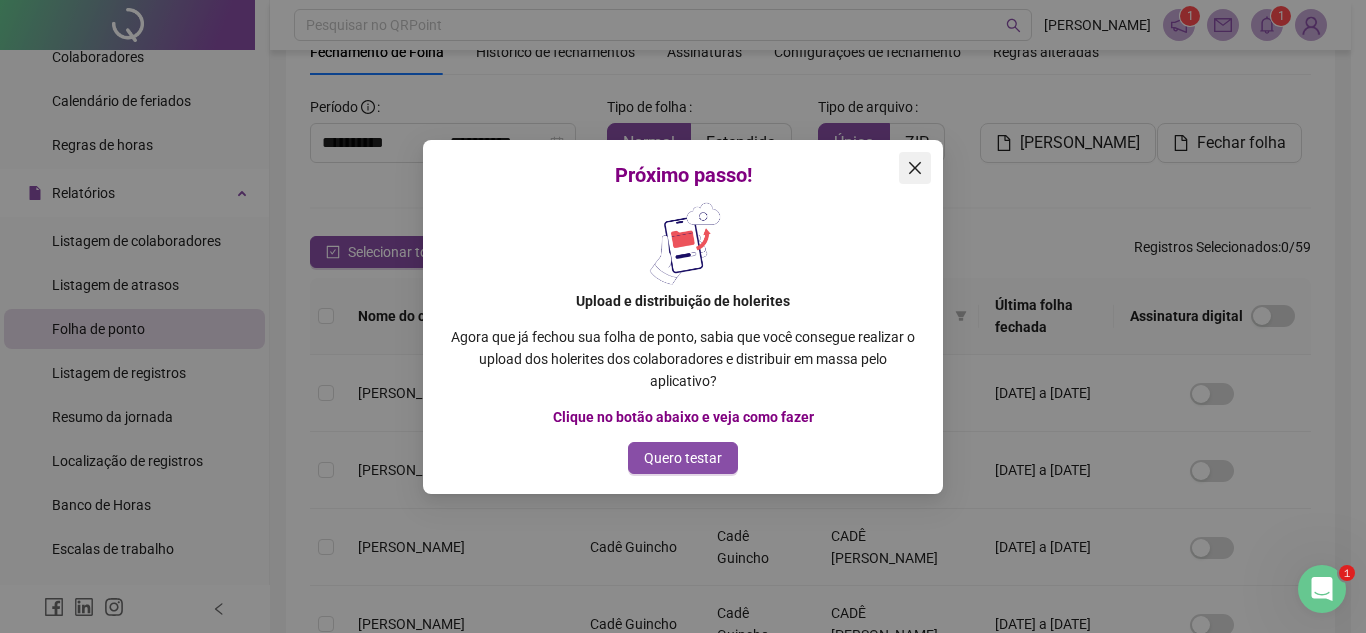 click 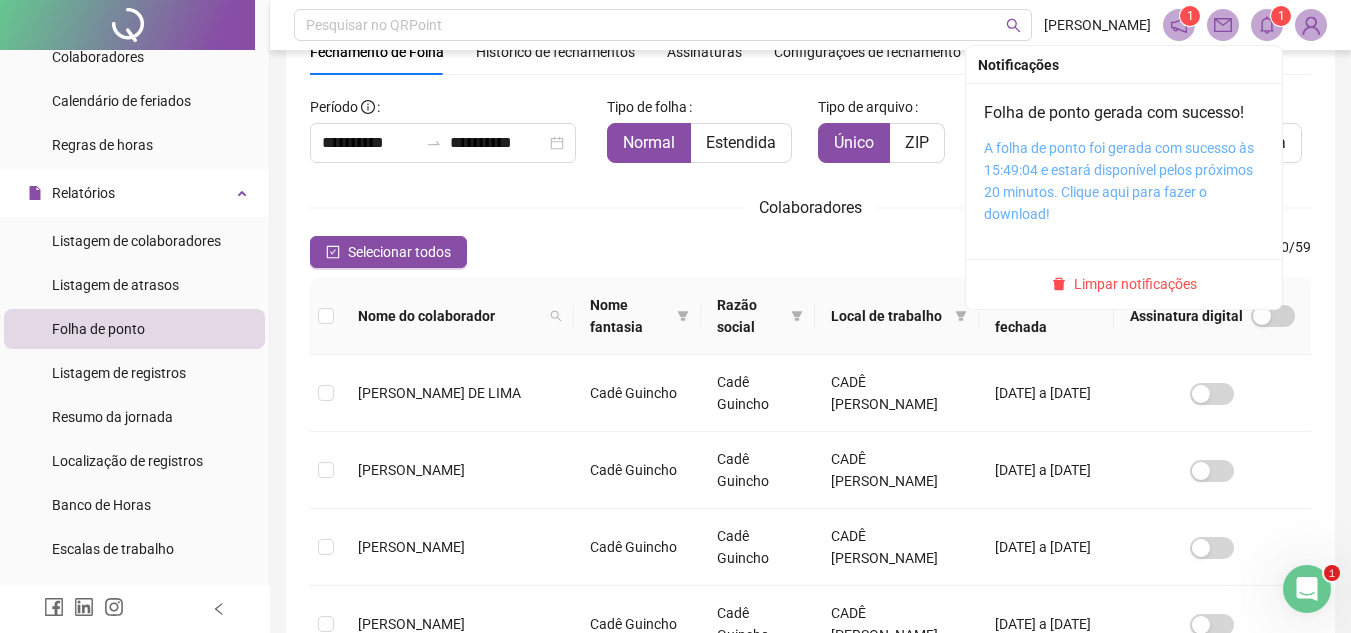 click on "A folha de ponto foi gerada com sucesso às 15:49:04 e estará disponível pelos próximos 20 minutos.
Clique aqui para fazer o download!" at bounding box center [1119, 181] 